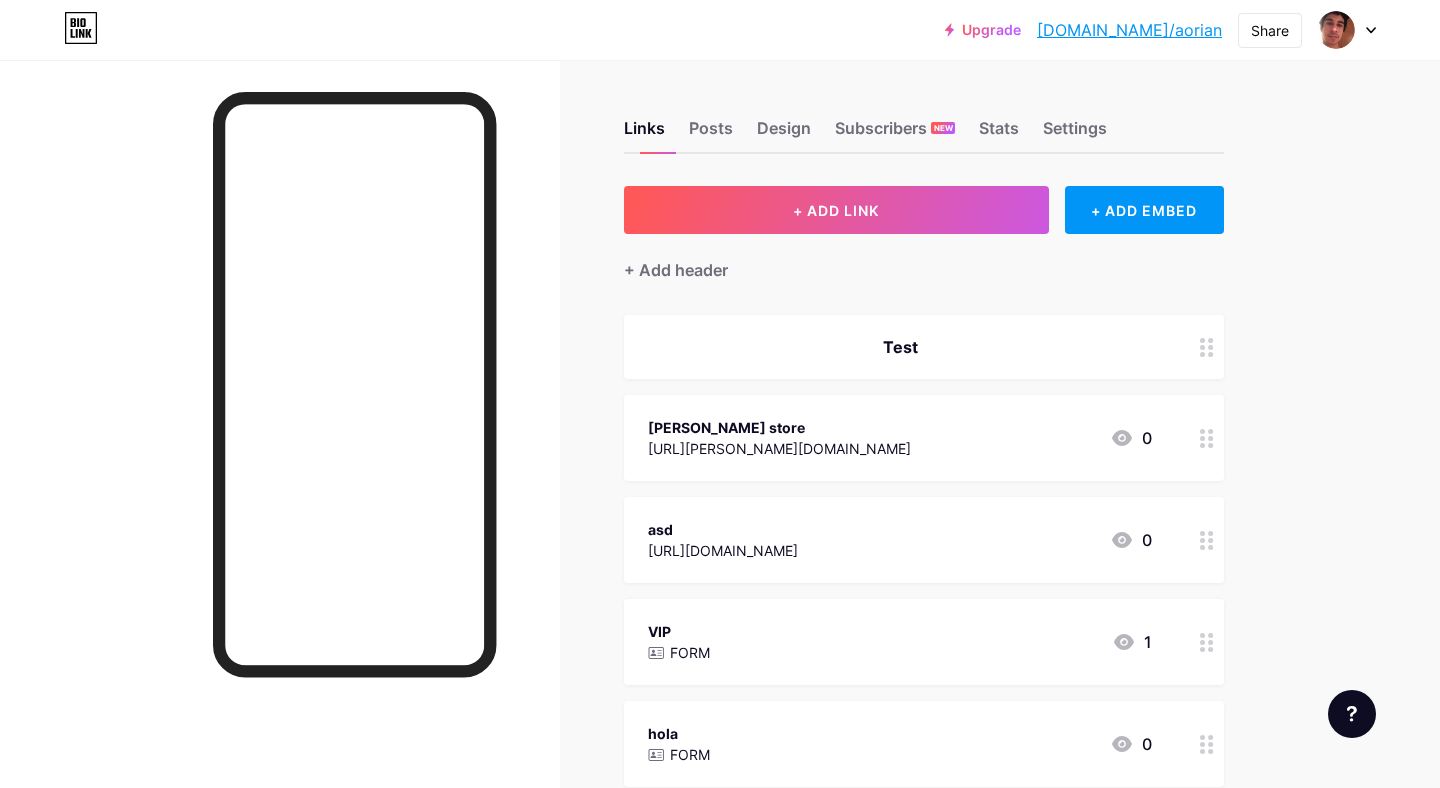 scroll, scrollTop: 0, scrollLeft: 0, axis: both 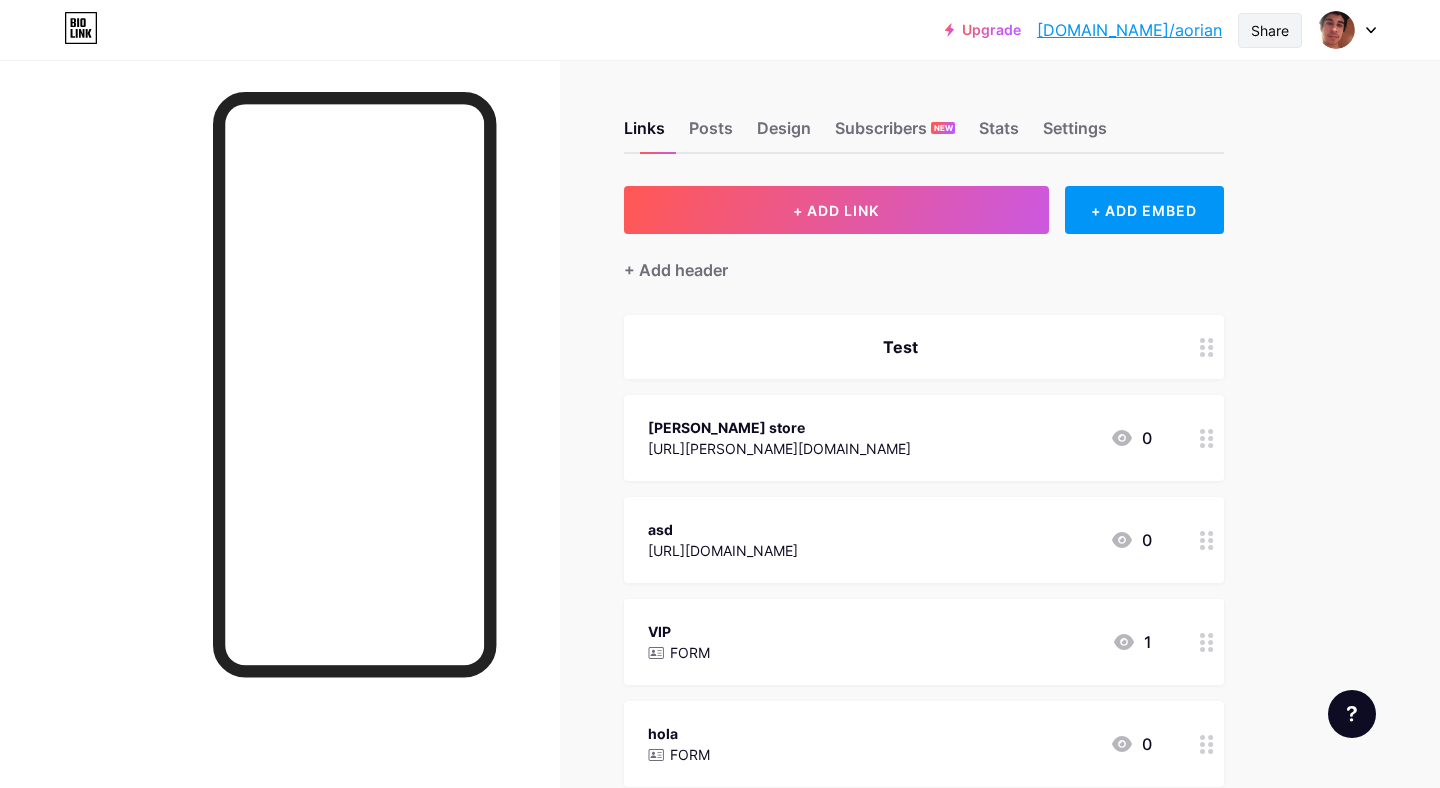 click on "Share" at bounding box center [1270, 30] 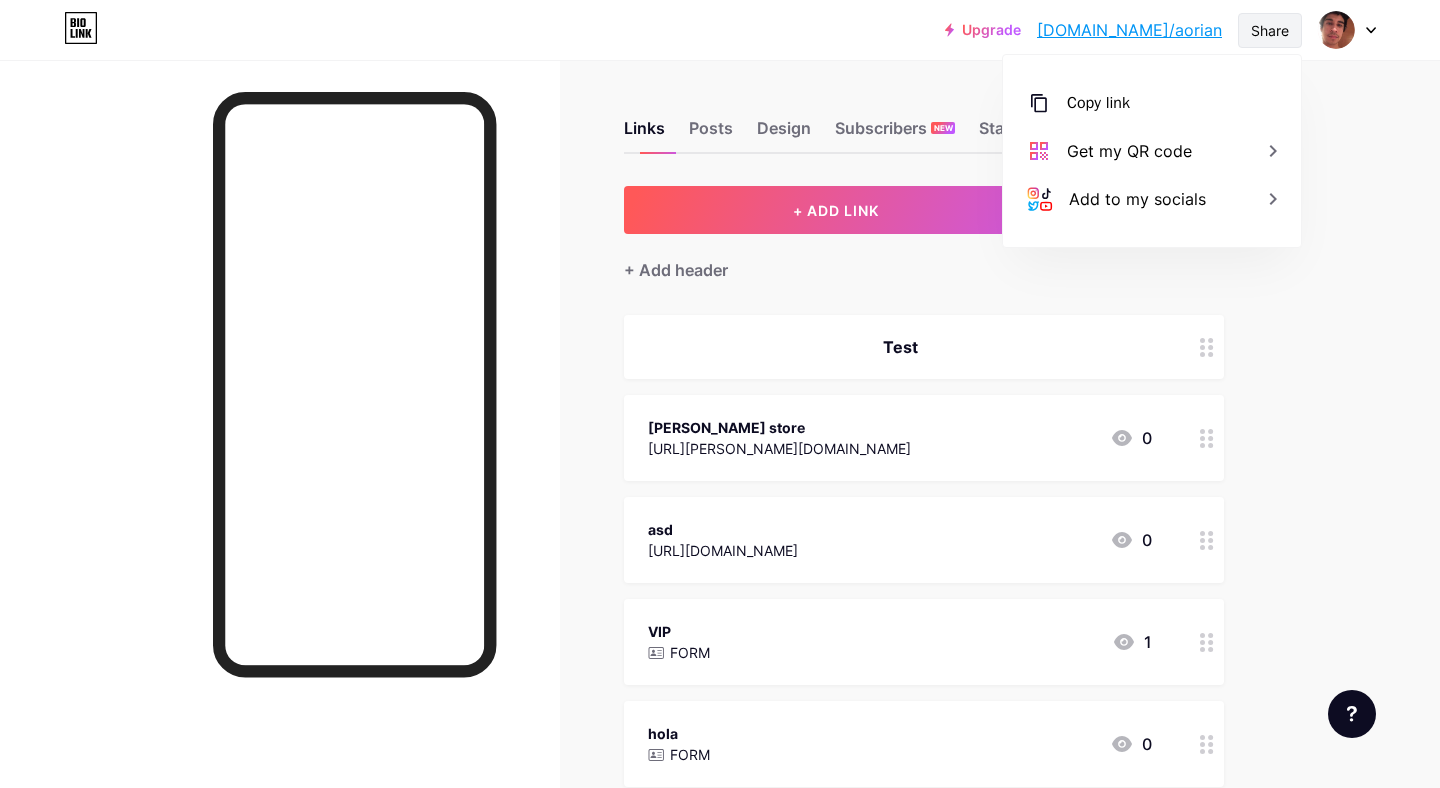 click on "Share" at bounding box center (1270, 30) 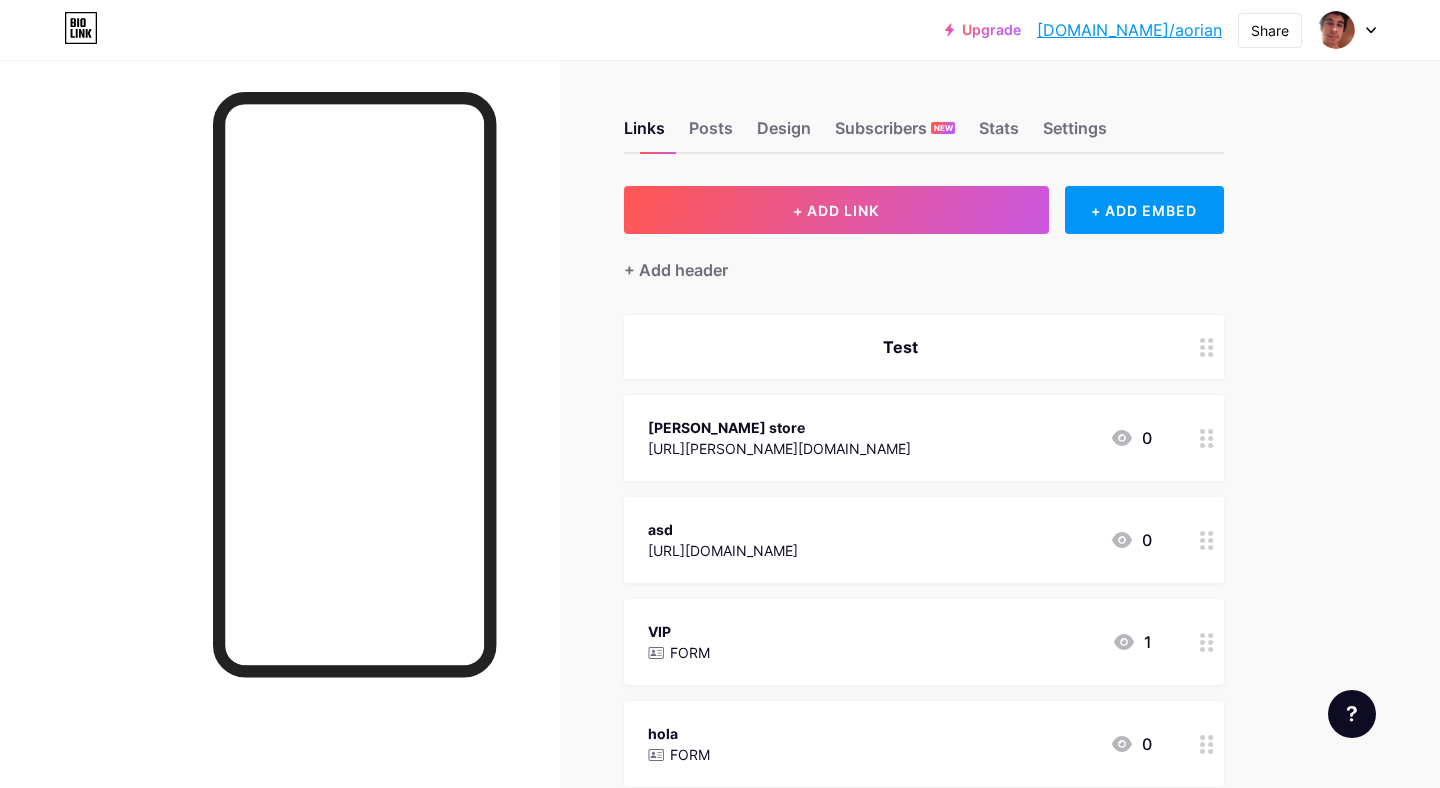 click at bounding box center (1347, 30) 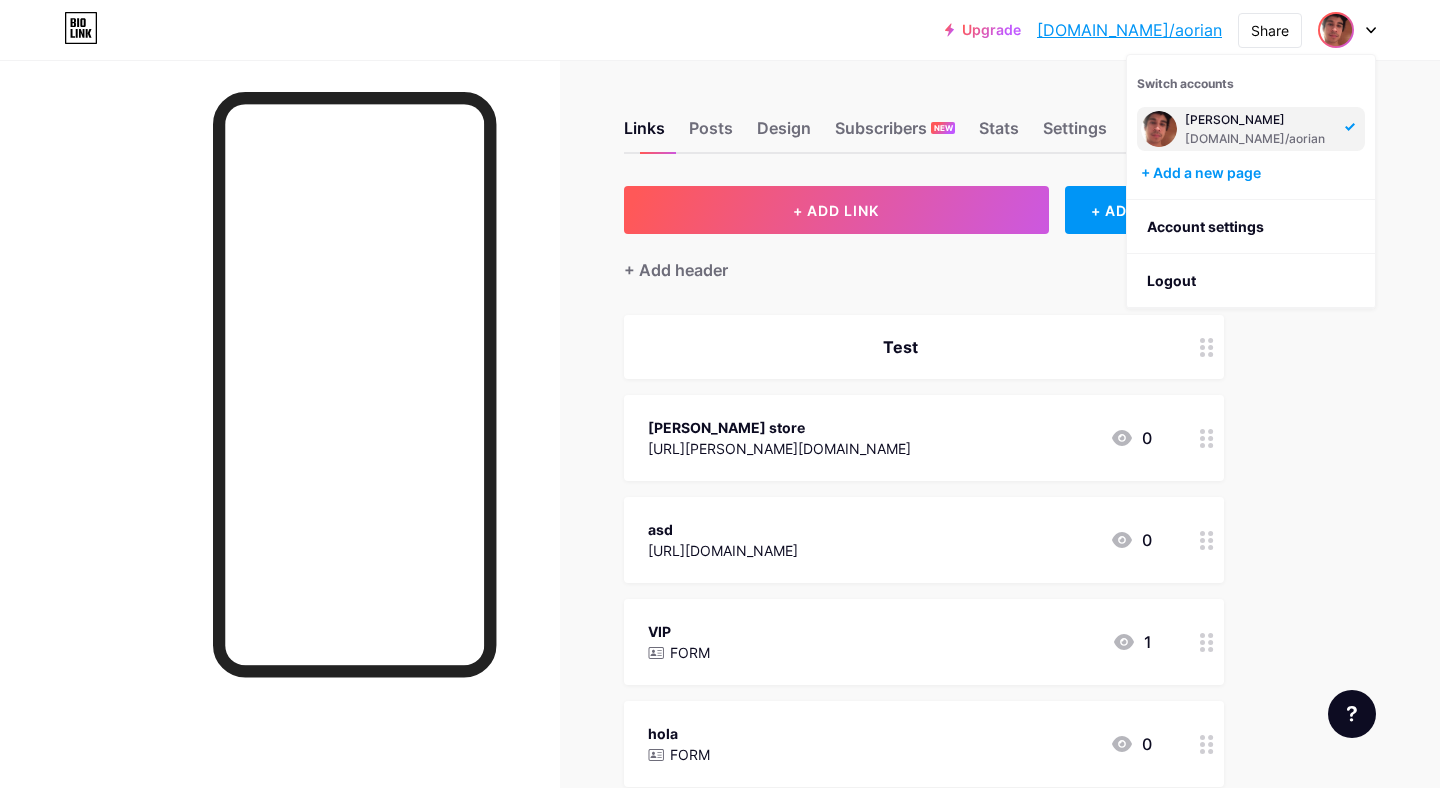 click on "Upgrade   bio.link/aorian...   bio.link/aorian   Share               Switch accounts     Abel   bio.link/aorian       + Add a new page        Account settings   Logout   Link Copied
Links
Posts
Design
Subscribers
NEW
Stats
Settings       + ADD LINK     + ADD EMBED
+ Add header
Test
stan store
https://stan.store/abelfly
0
asd
https://bio.link/aorian
0
VIP
FORM
1
hola
FORM
0
Twit prueba
https://twitter.com/claut93_/status/1925253345821749738
0" at bounding box center (720, 1151) 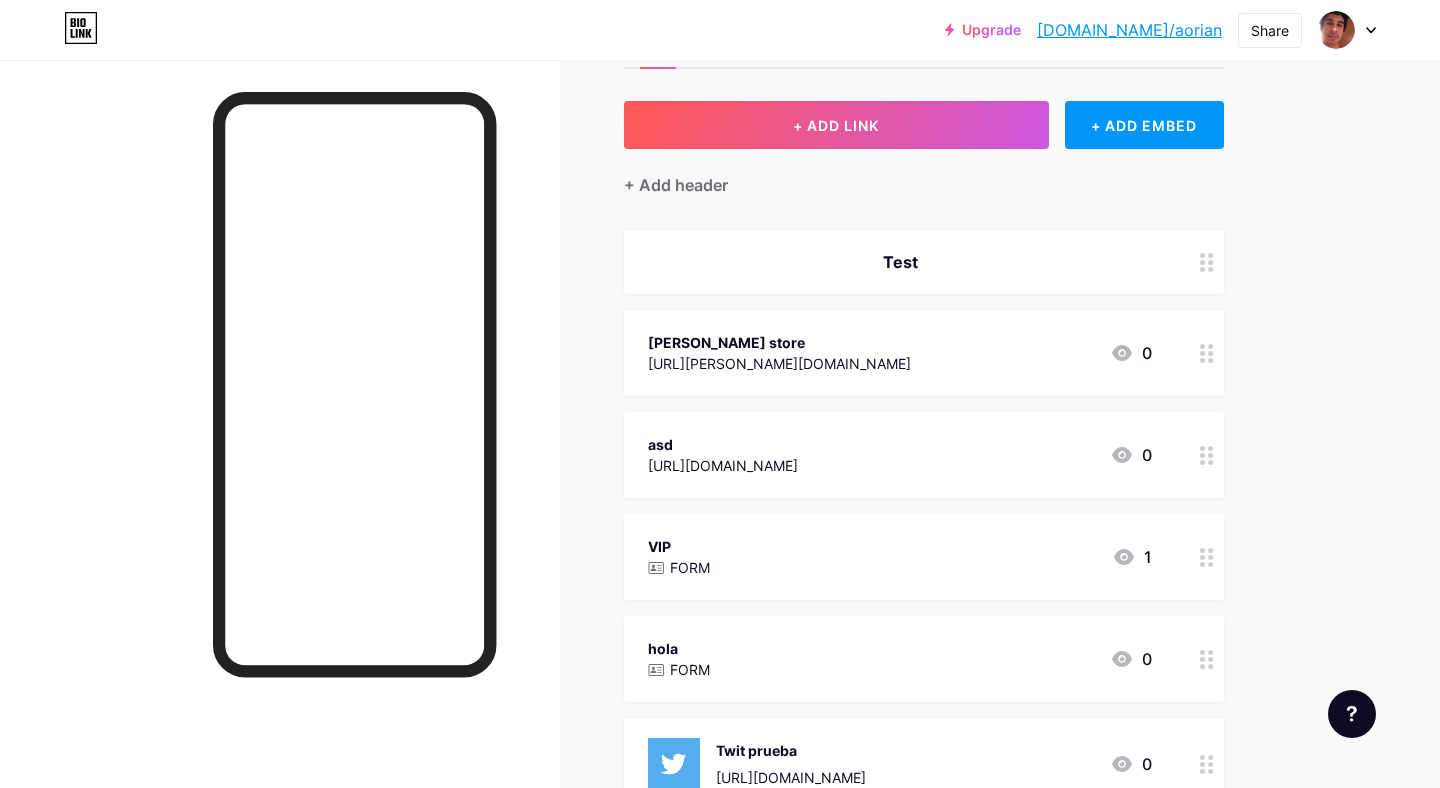 scroll, scrollTop: 153, scrollLeft: 0, axis: vertical 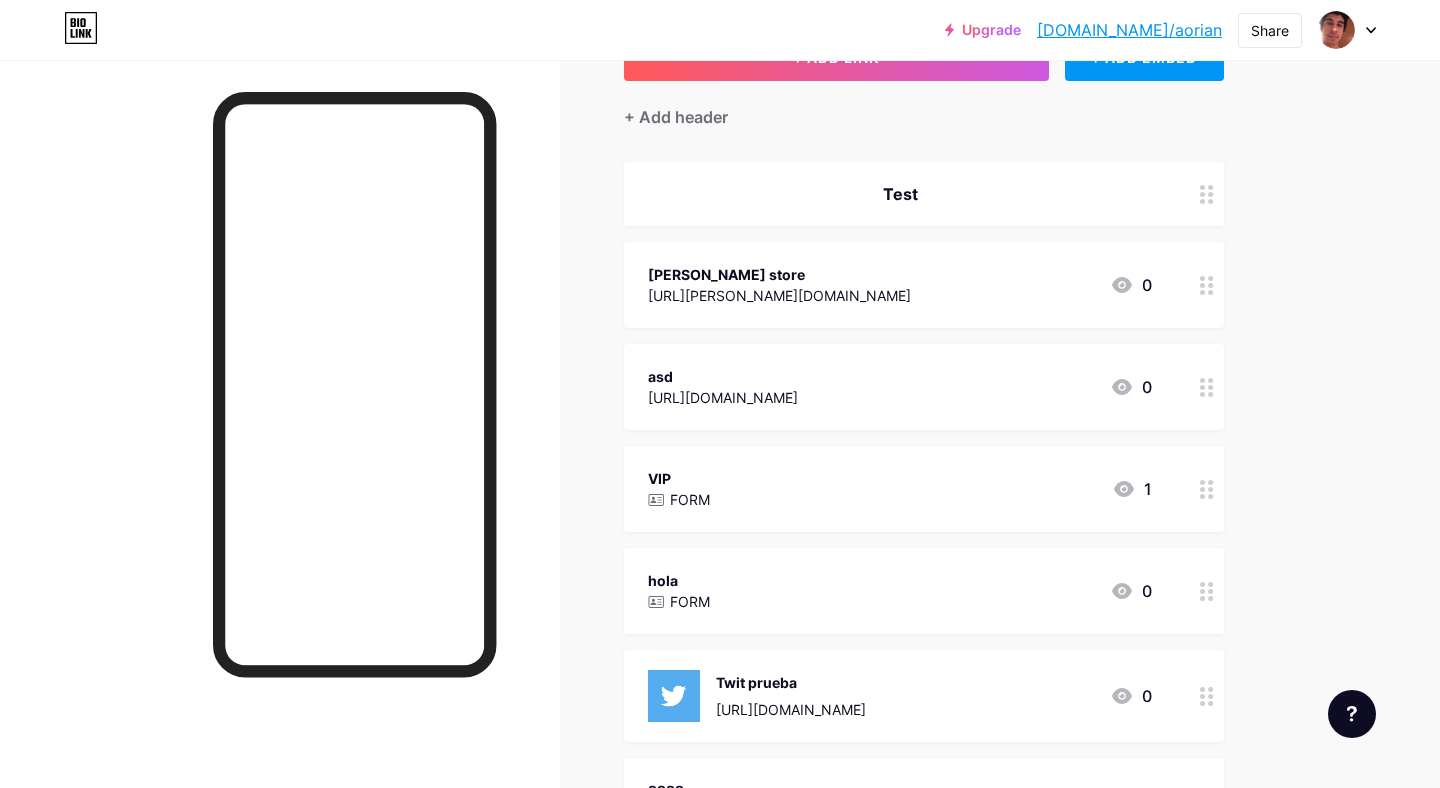 click 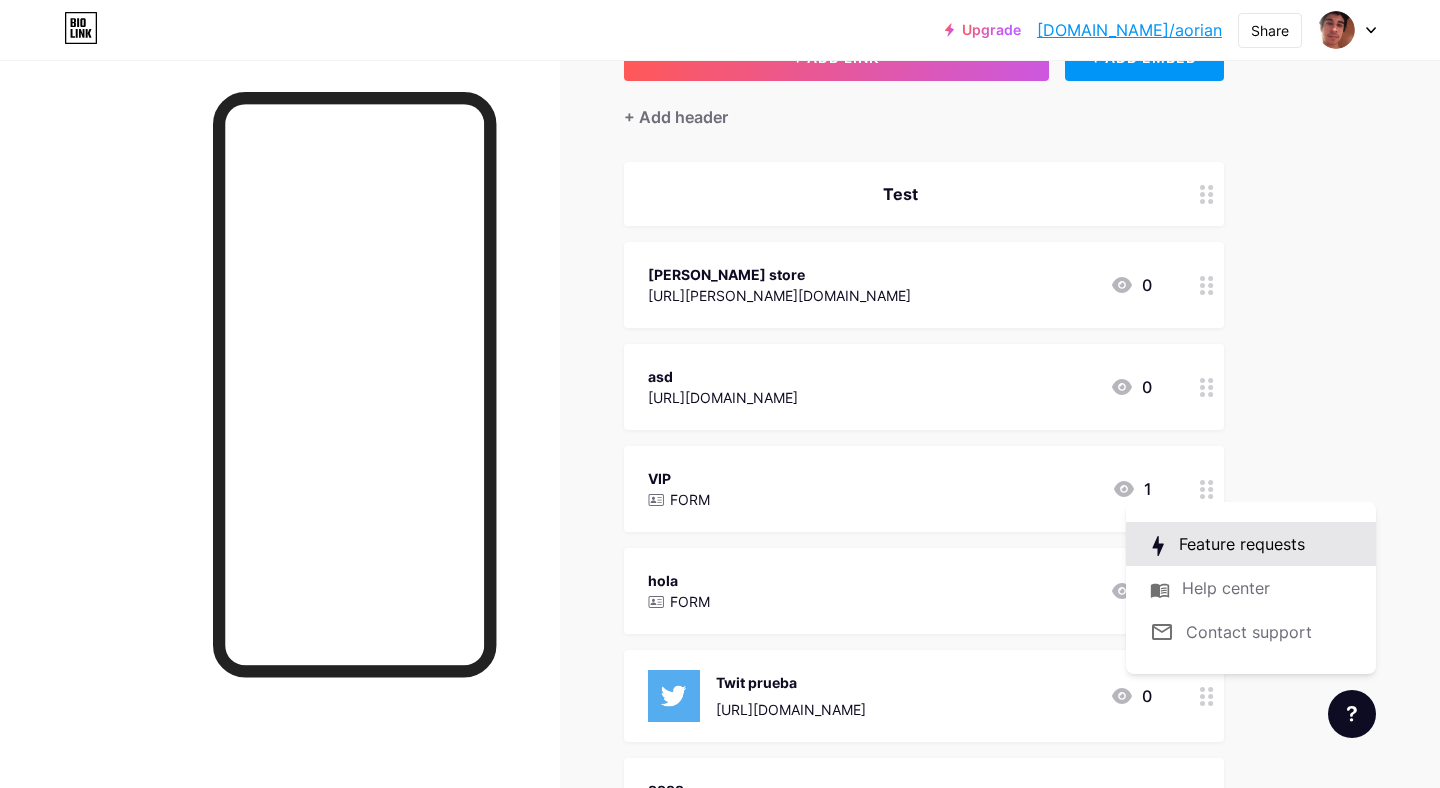 click at bounding box center (1251, 544) 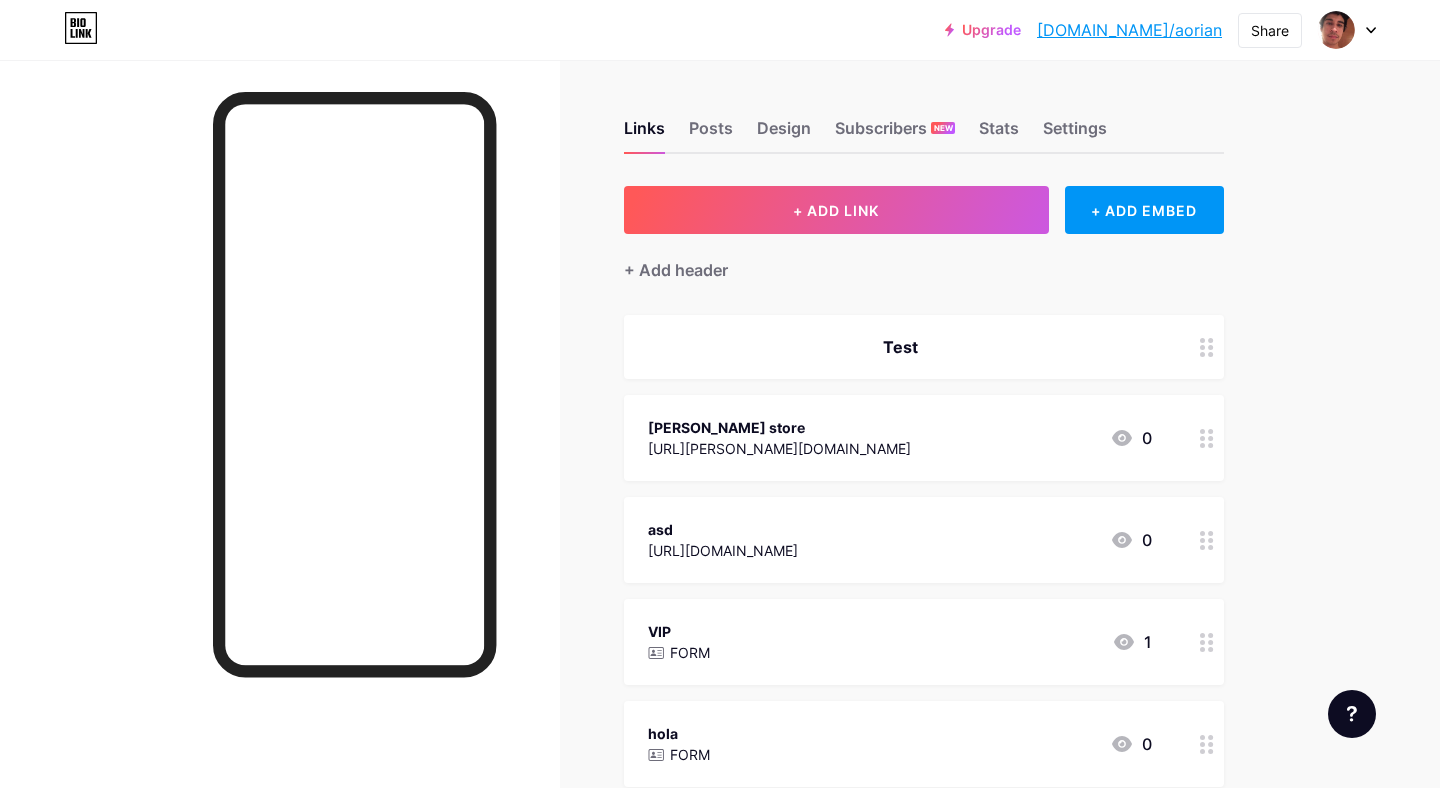 scroll, scrollTop: 0, scrollLeft: 0, axis: both 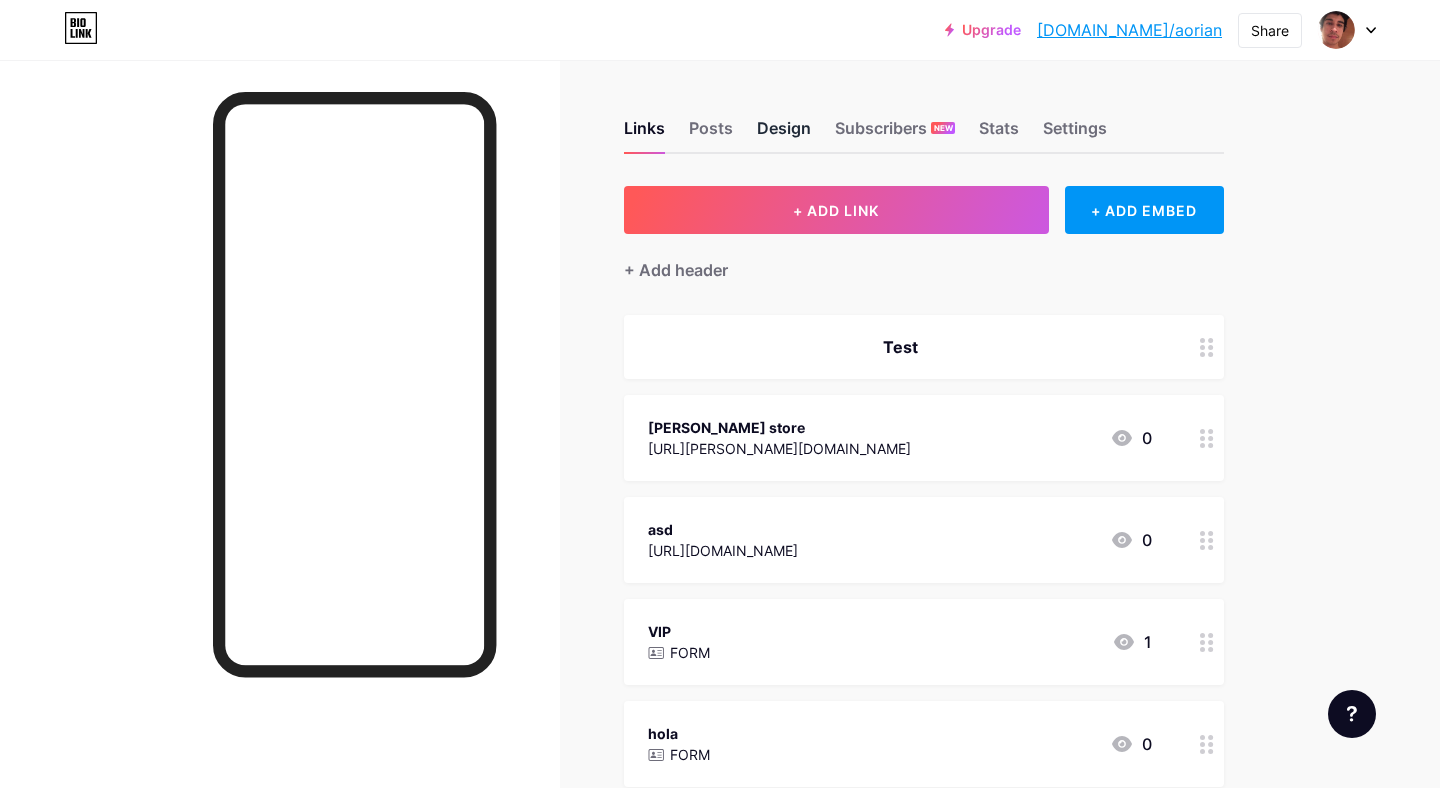 click on "Design" at bounding box center [784, 134] 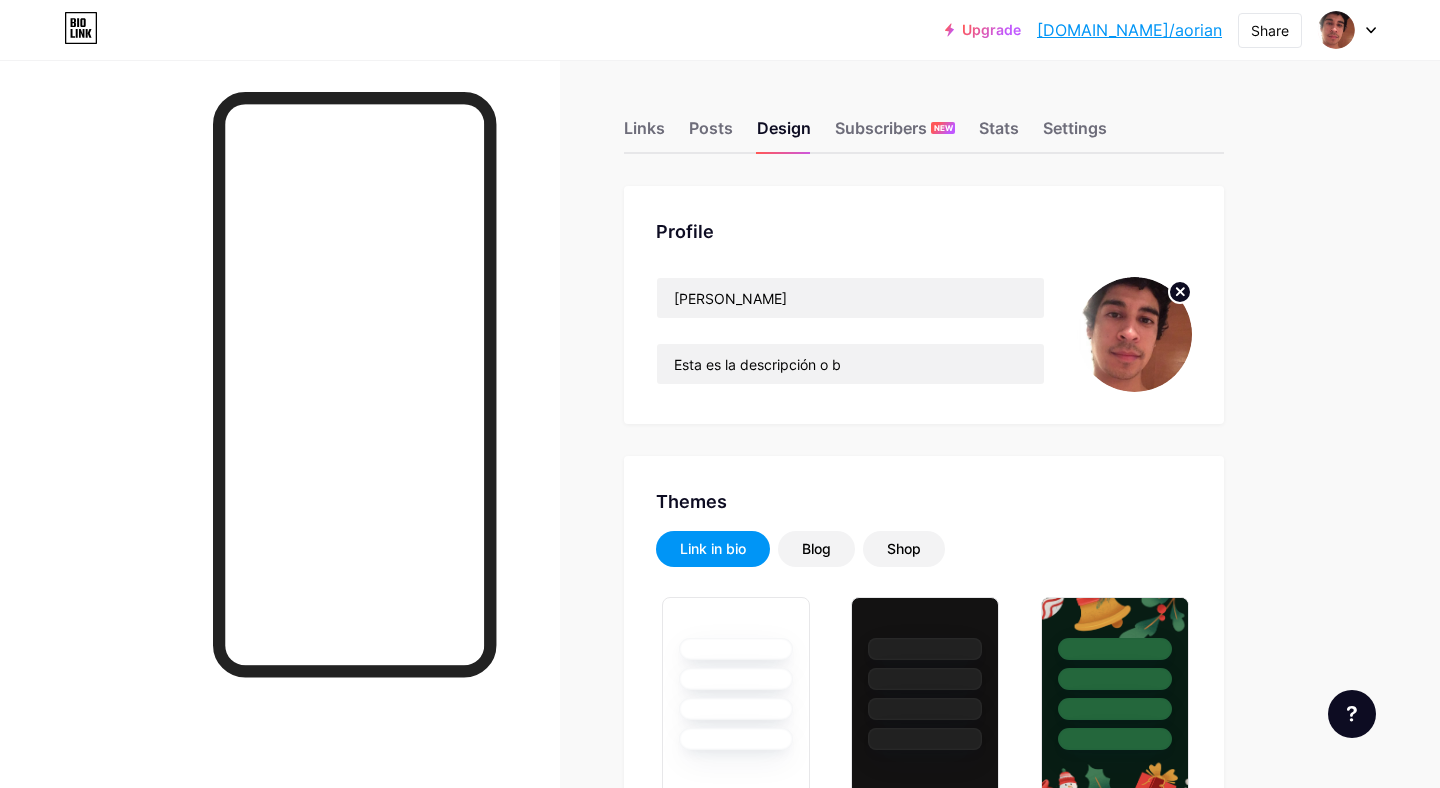 type on "#008873" 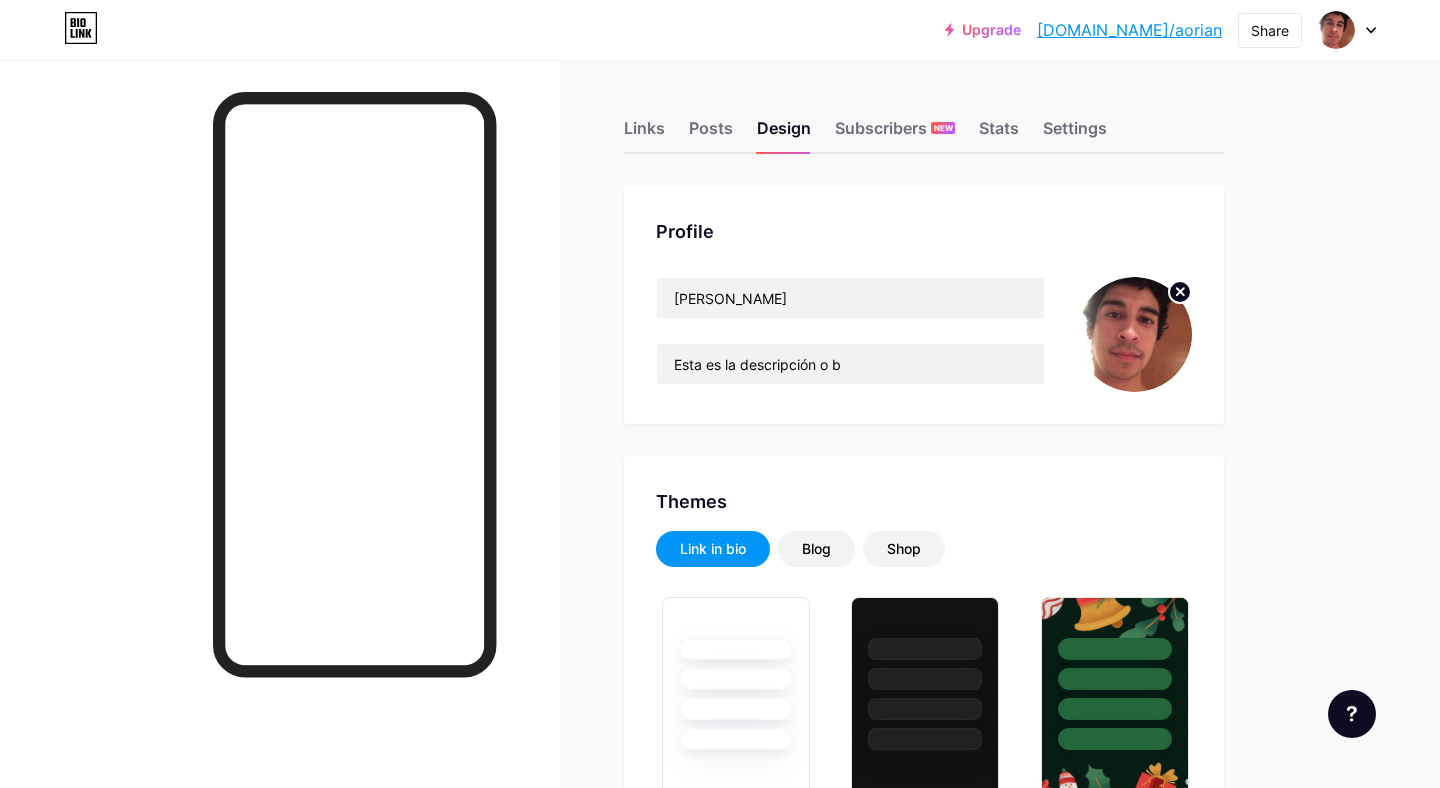 type on "#000000" 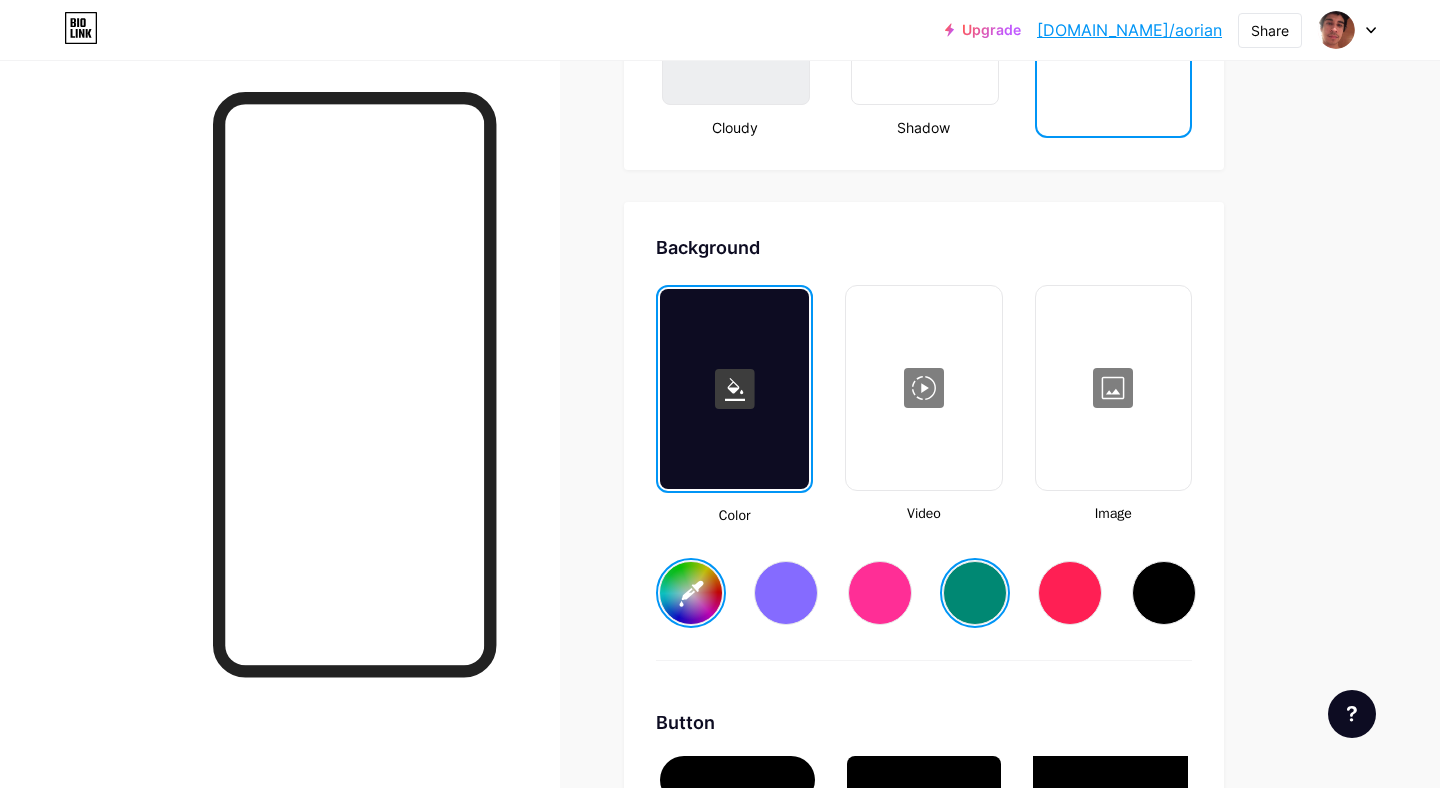 scroll, scrollTop: 2558, scrollLeft: 0, axis: vertical 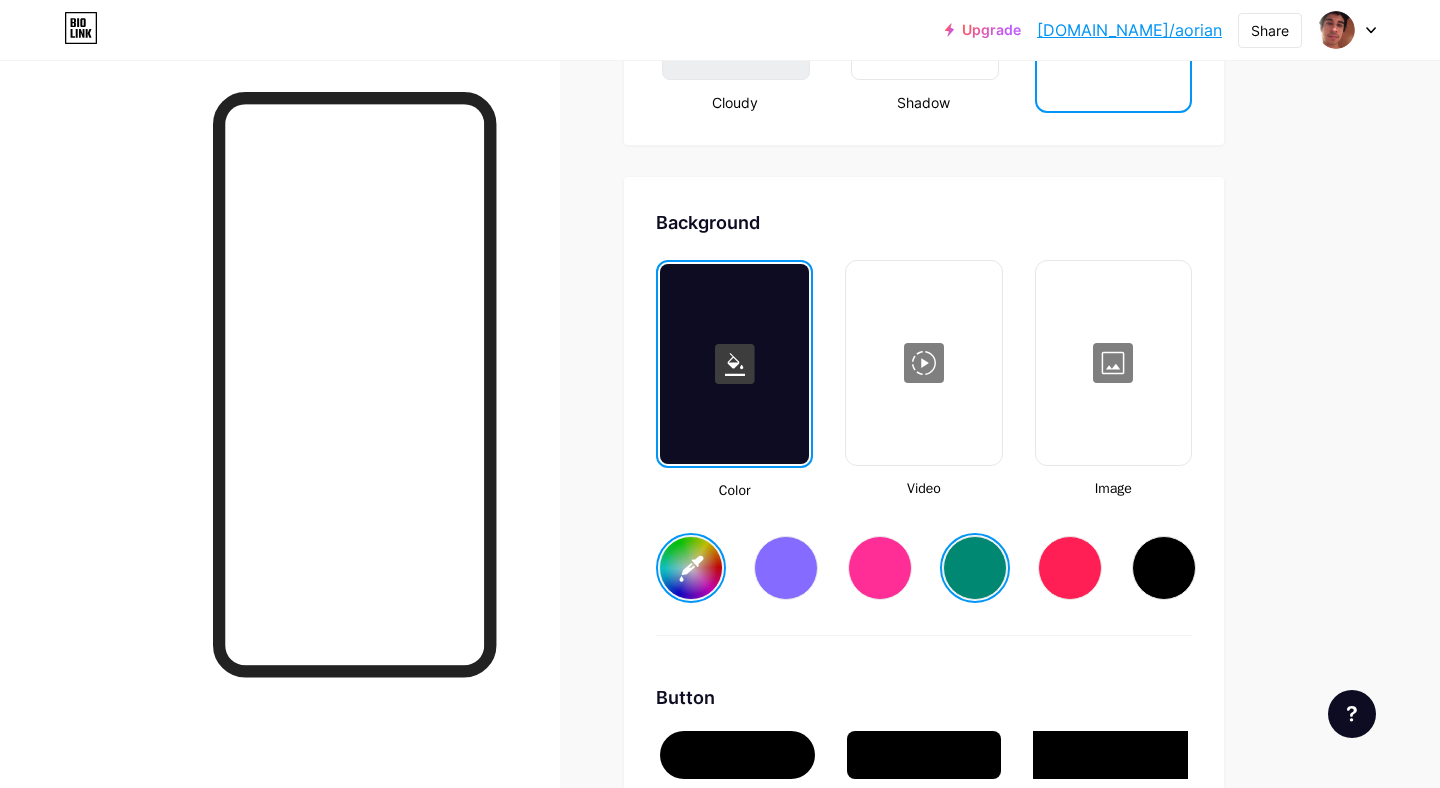 click at bounding box center [734, 364] 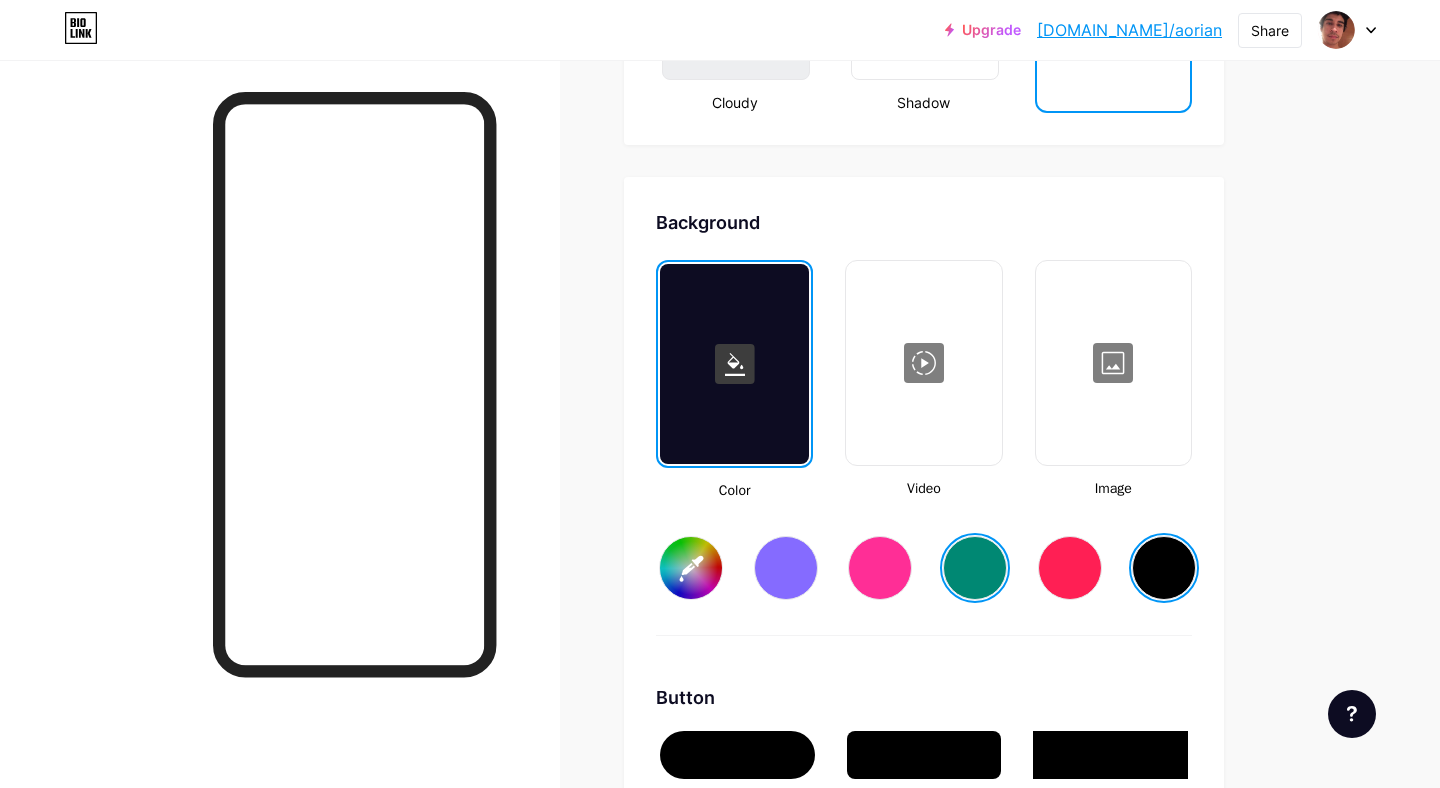 type on "#000000" 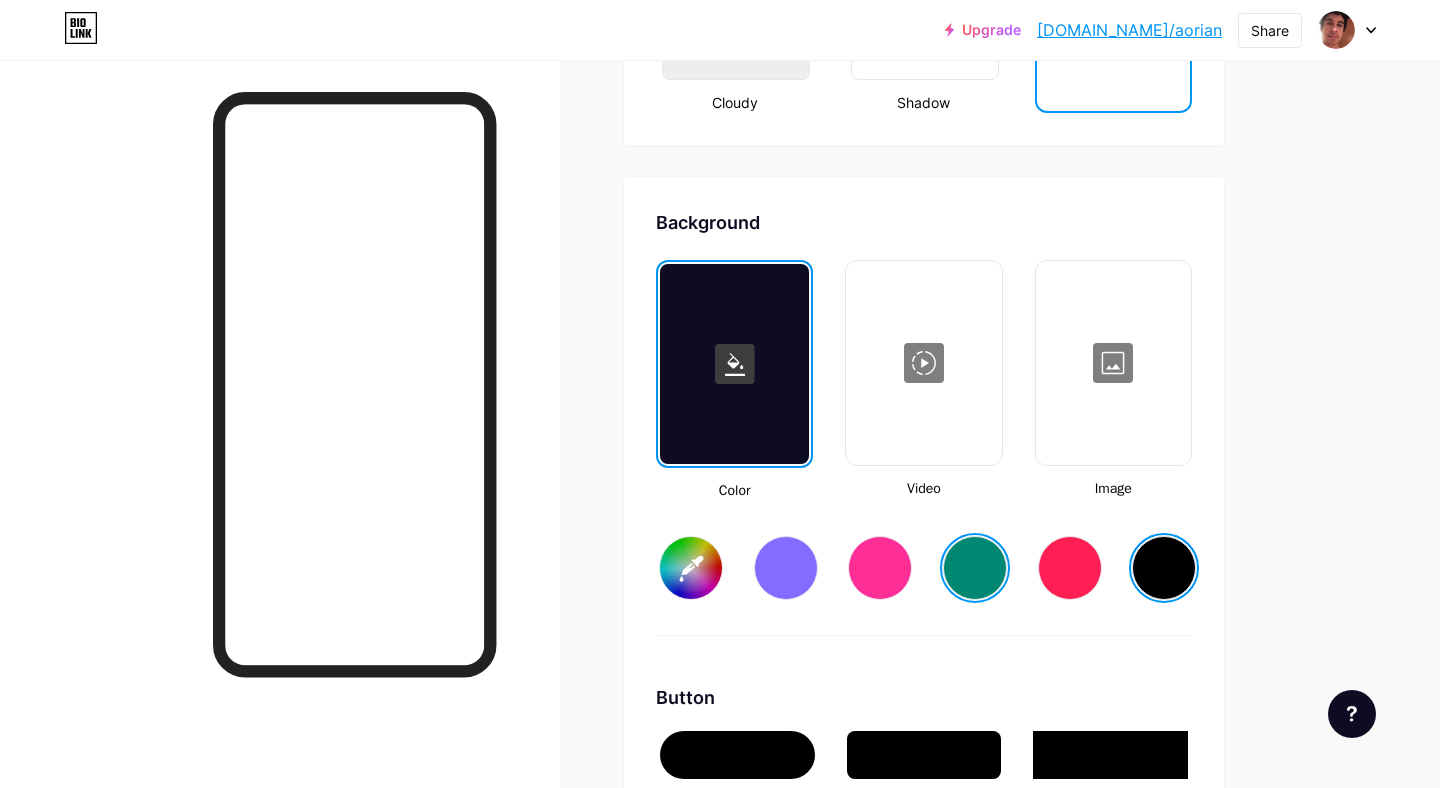 type on "#ffffff" 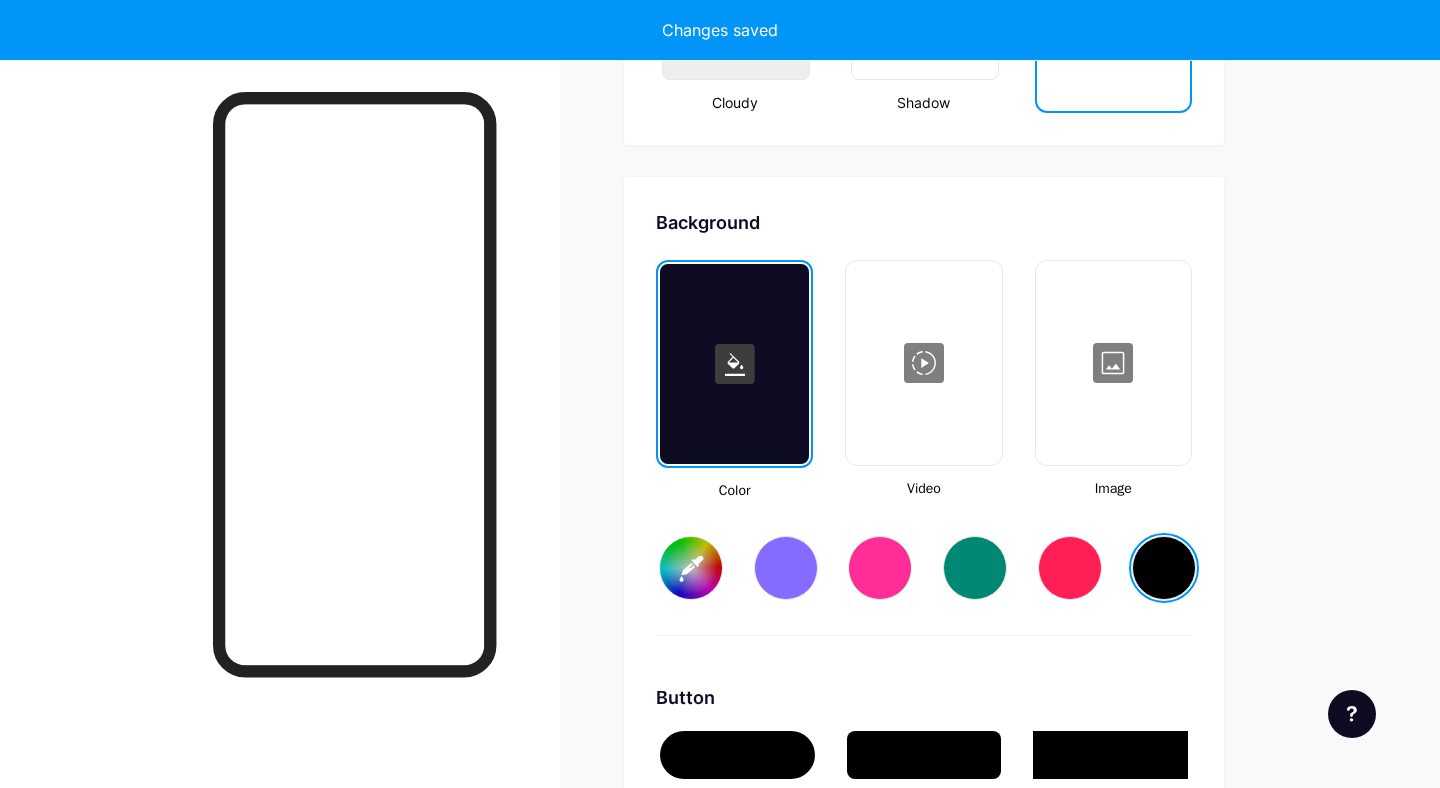 type on "#000000" 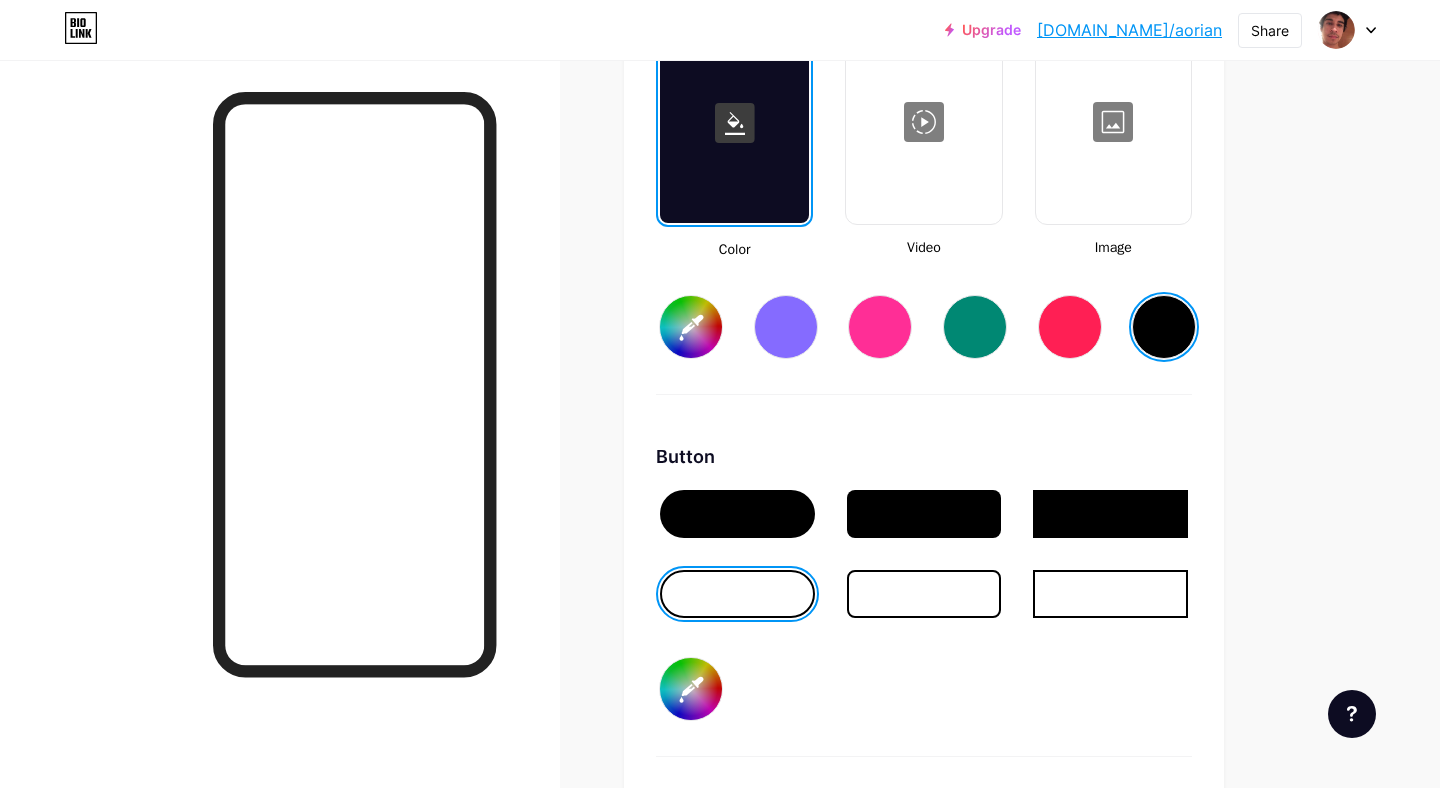scroll, scrollTop: 2800, scrollLeft: 0, axis: vertical 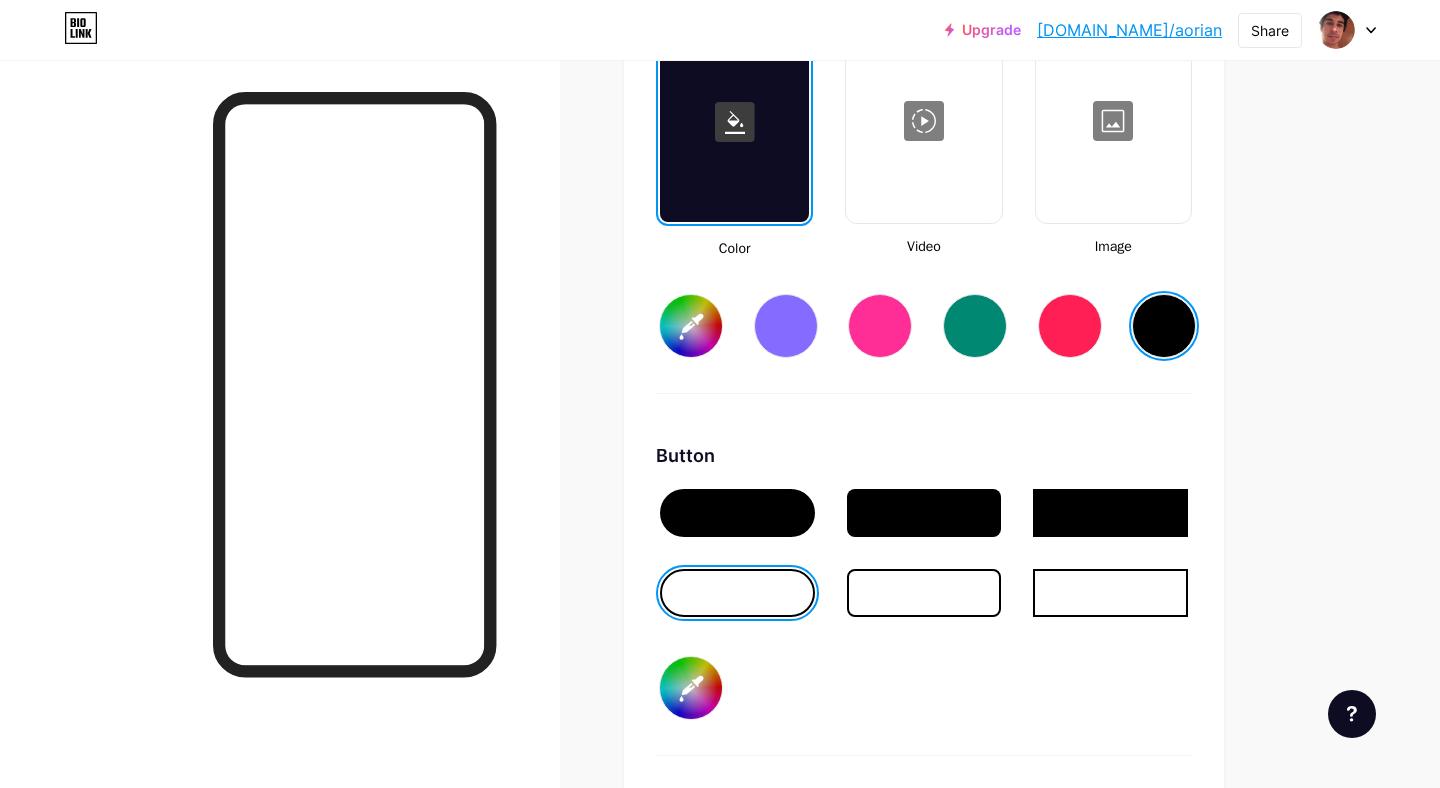 click at bounding box center [924, 513] 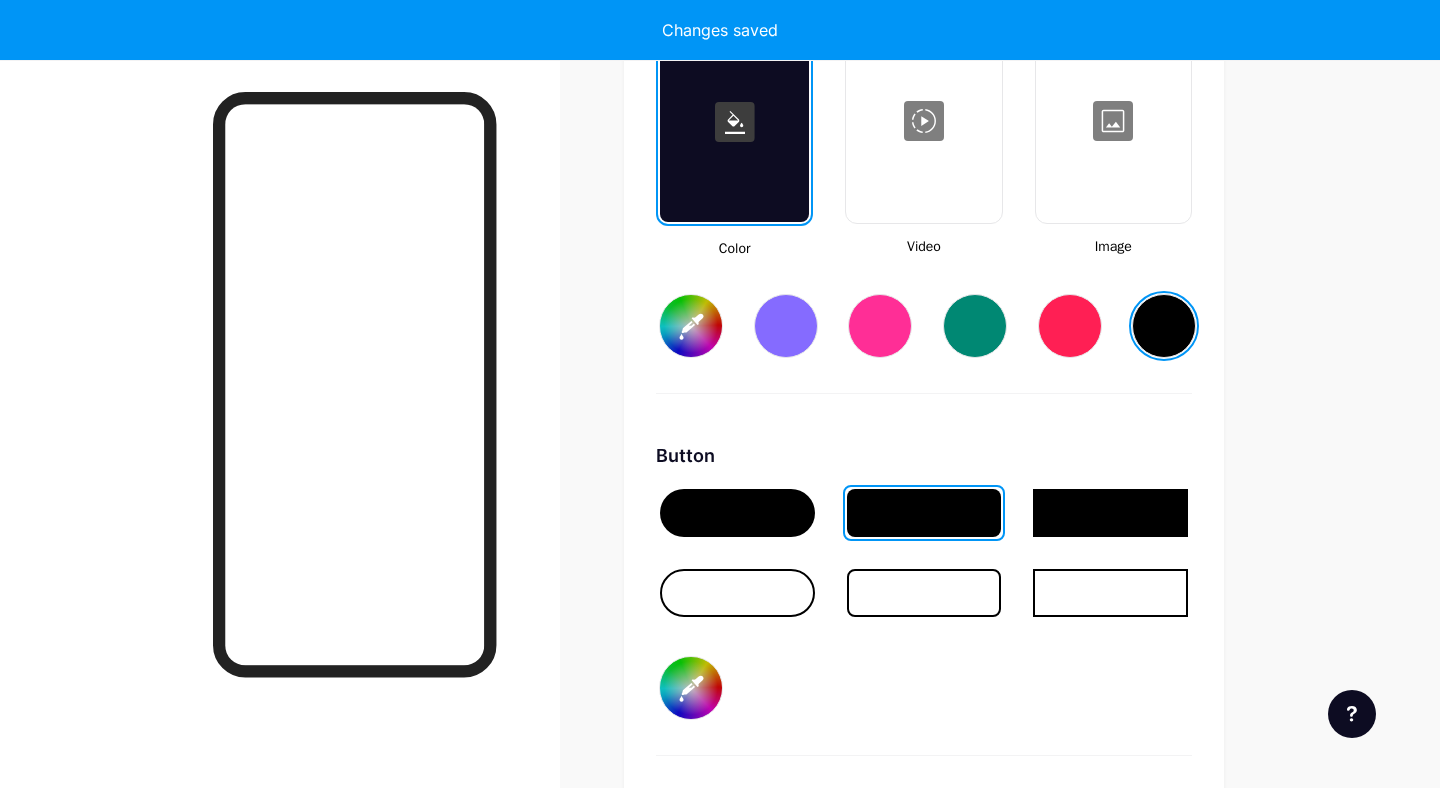 type on "#ffffff" 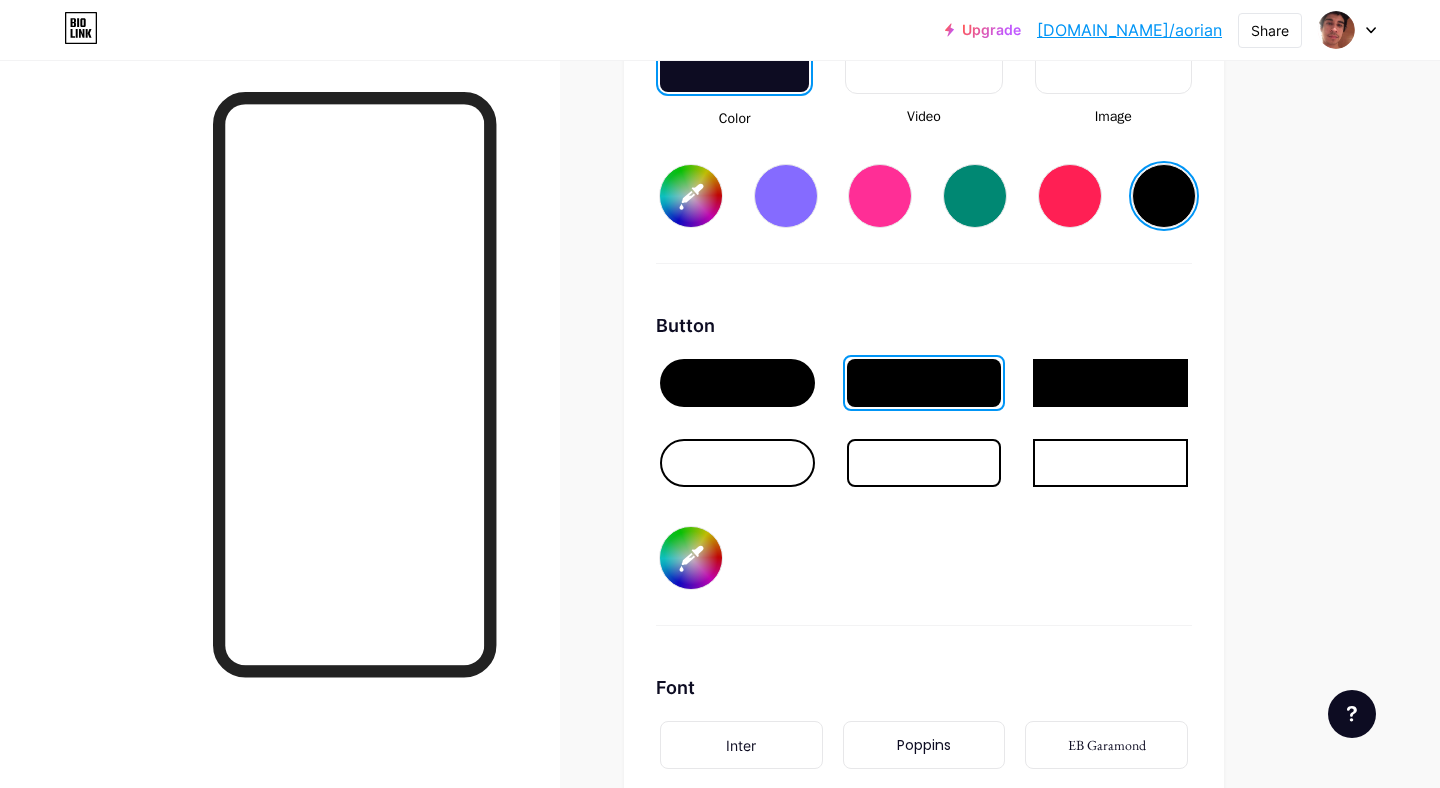scroll, scrollTop: 2931, scrollLeft: 0, axis: vertical 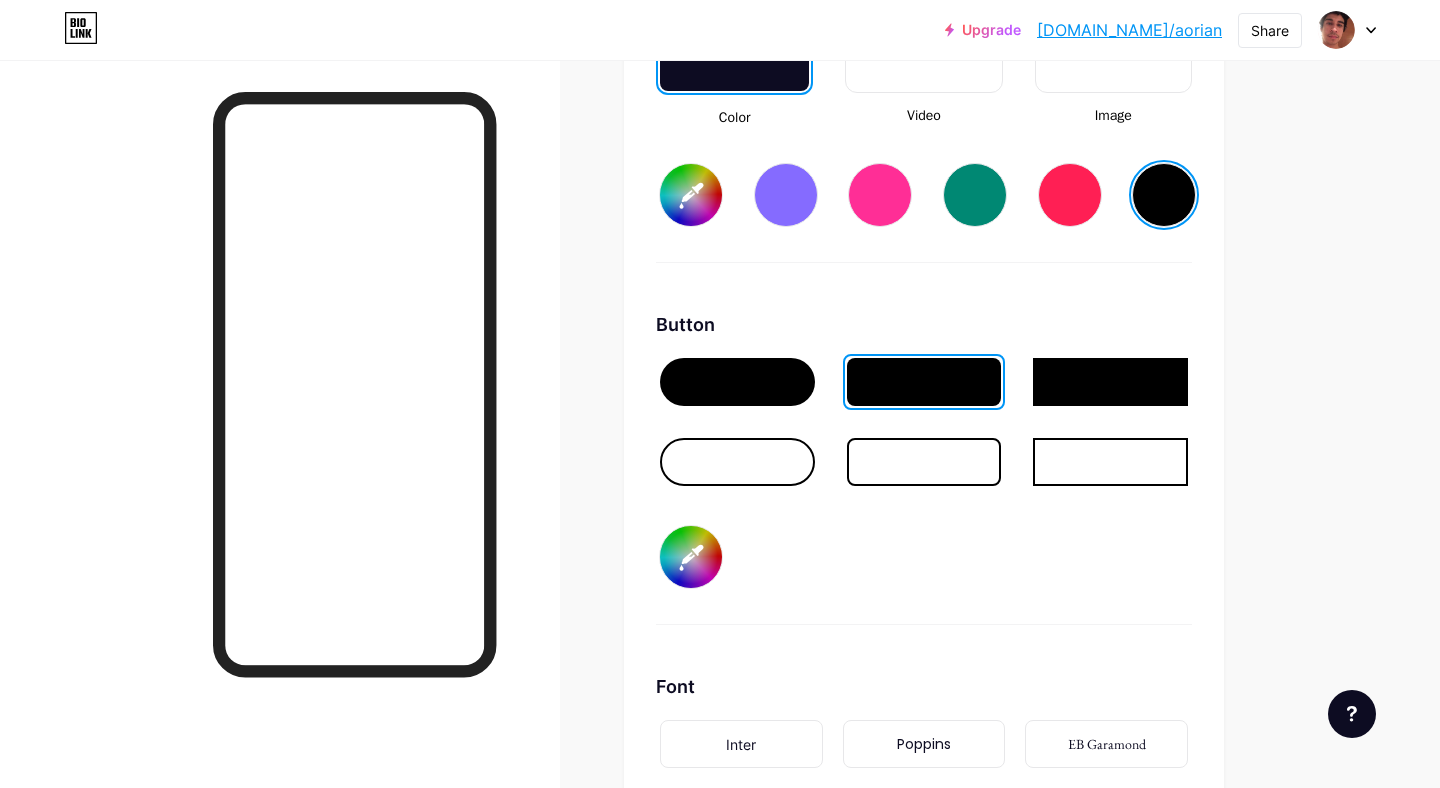 click on "#0e28aa" at bounding box center [691, 557] 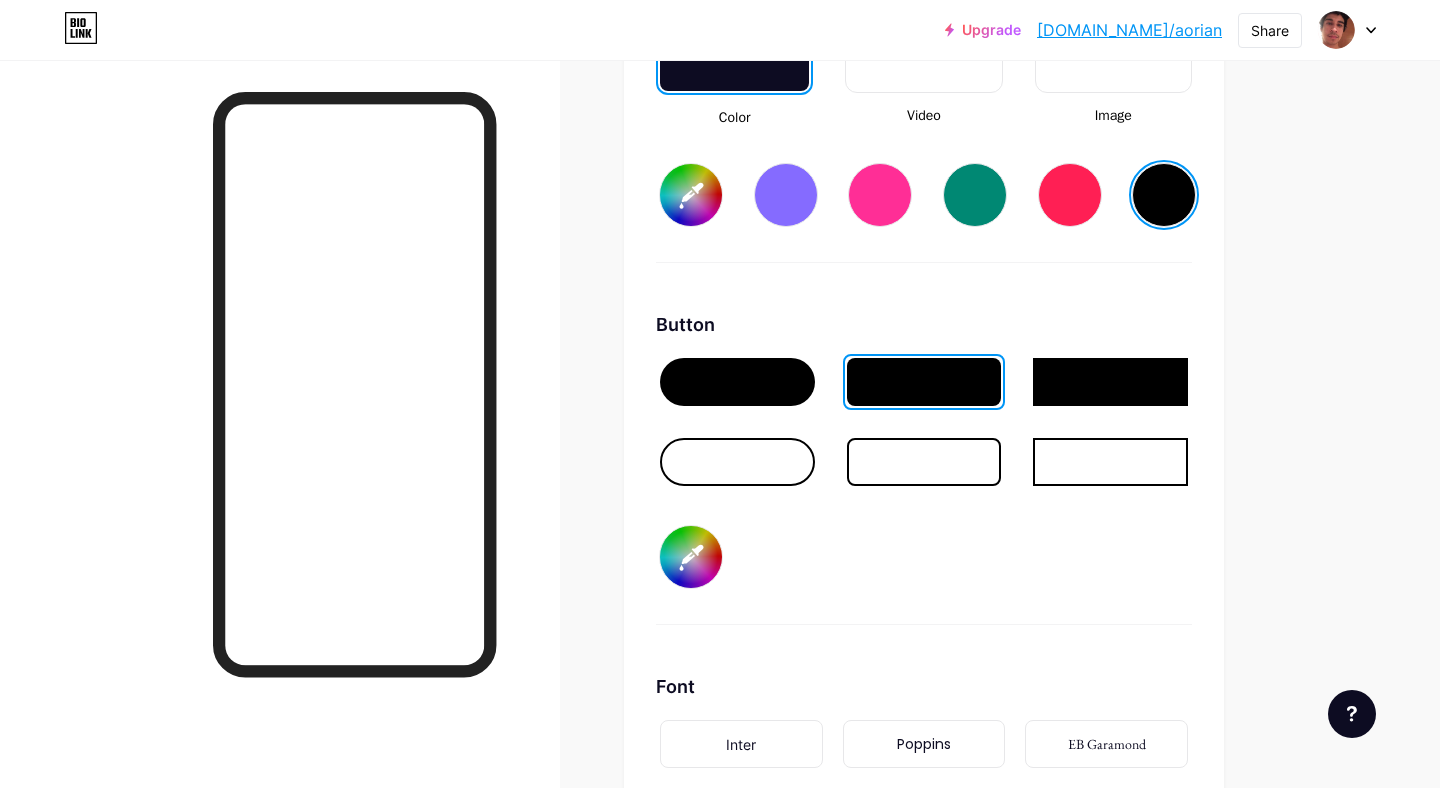 type on "#0eaa6e" 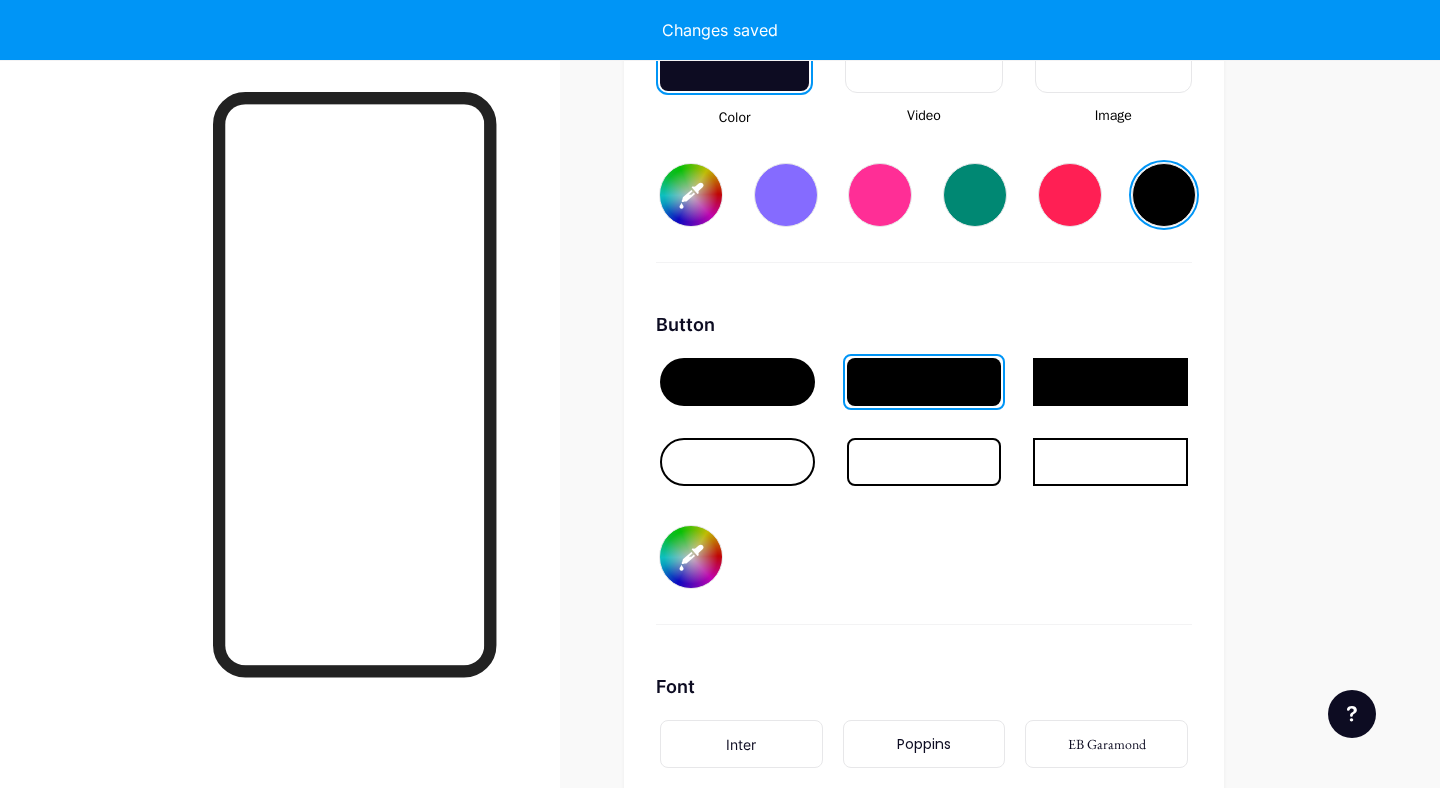 type on "#ffffff" 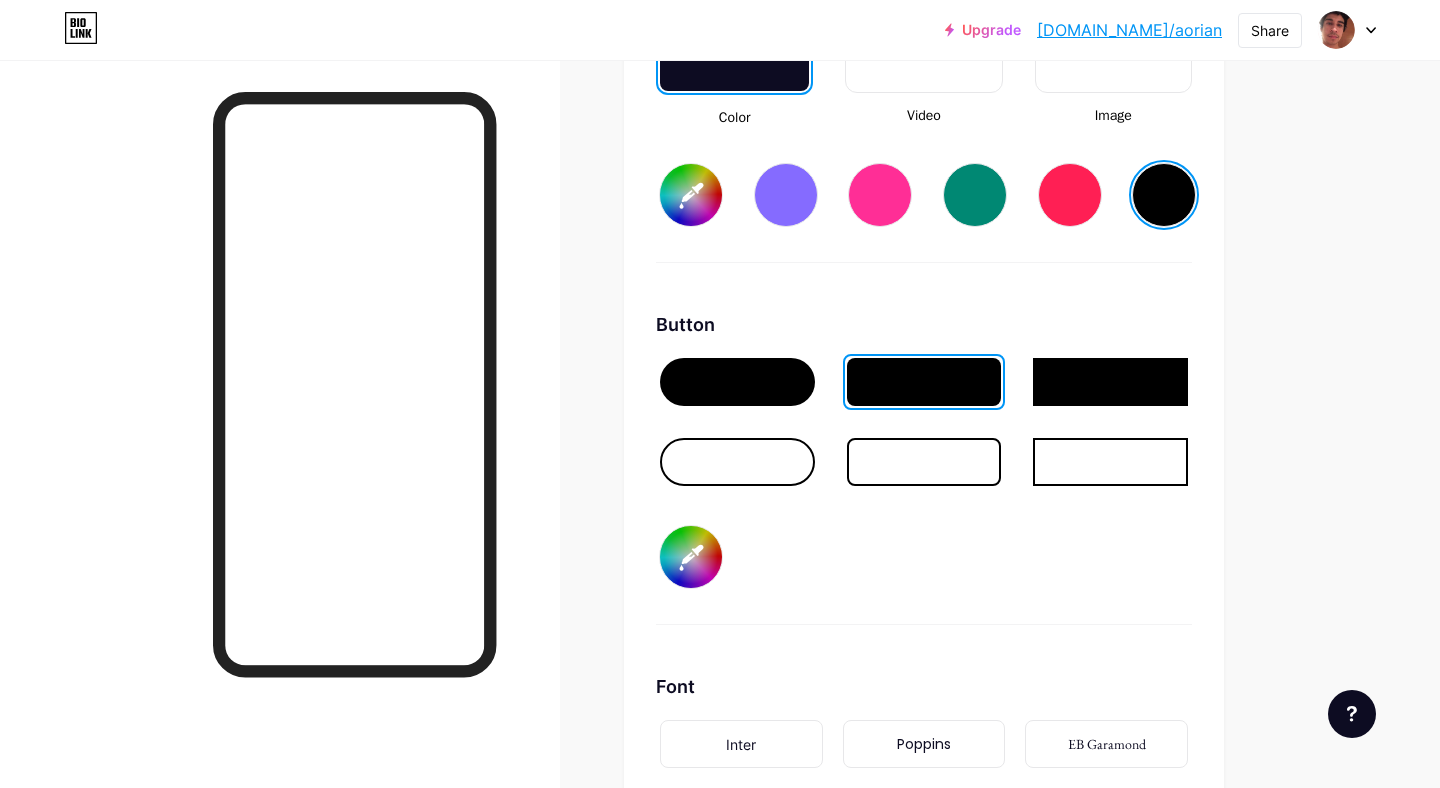 type on "#0eaa6e" 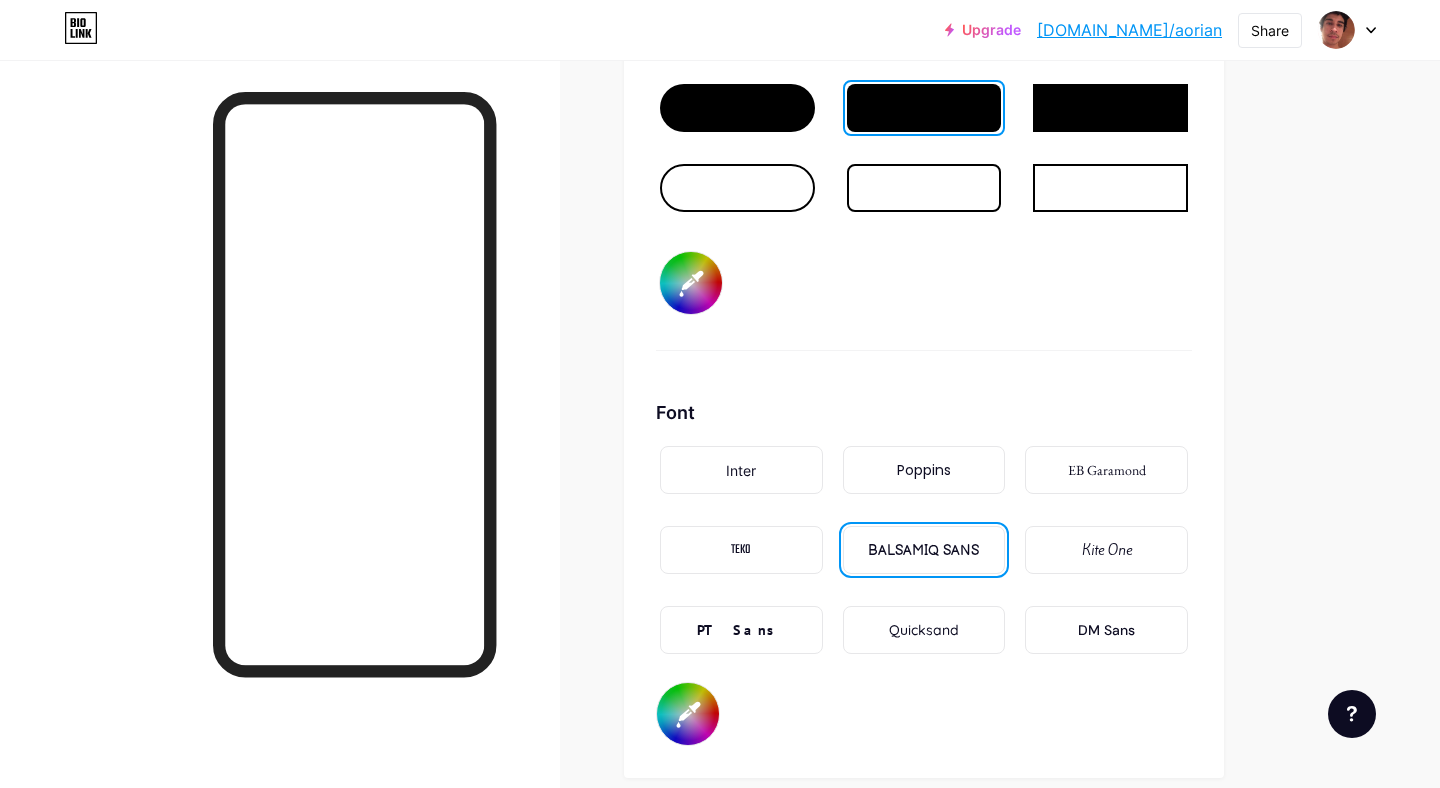 scroll, scrollTop: 3210, scrollLeft: 0, axis: vertical 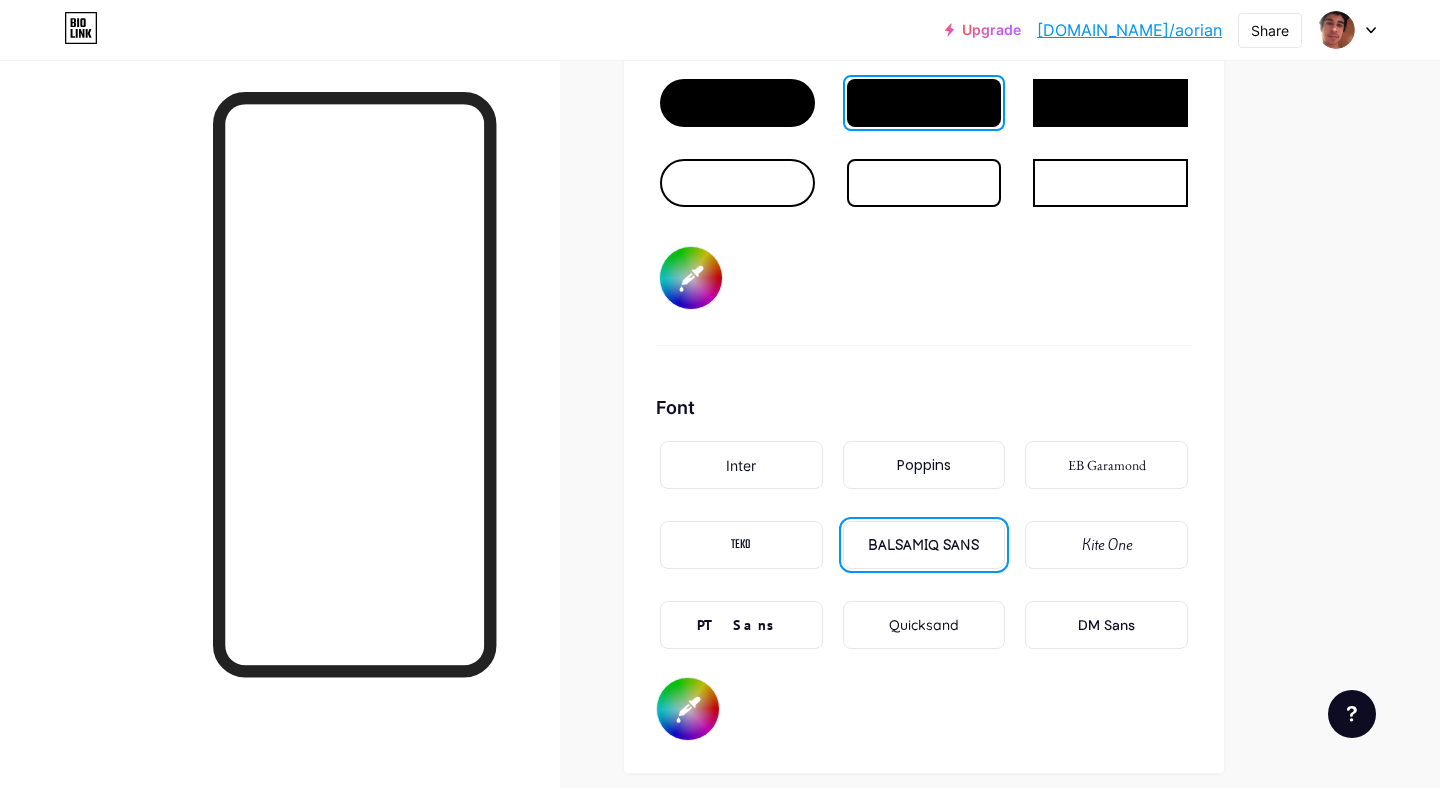 click on "Poppins" at bounding box center [924, 465] 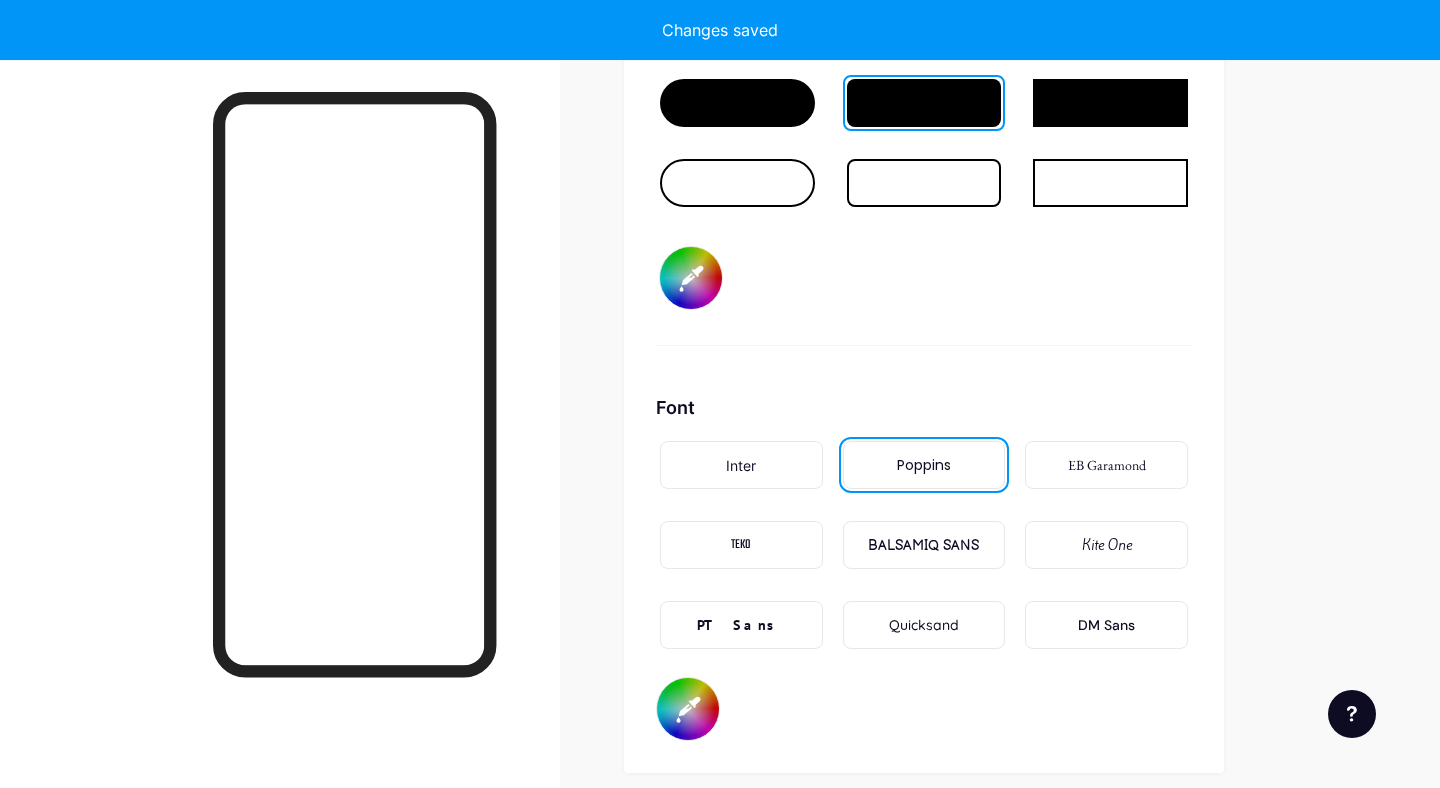 type on "#ffffff" 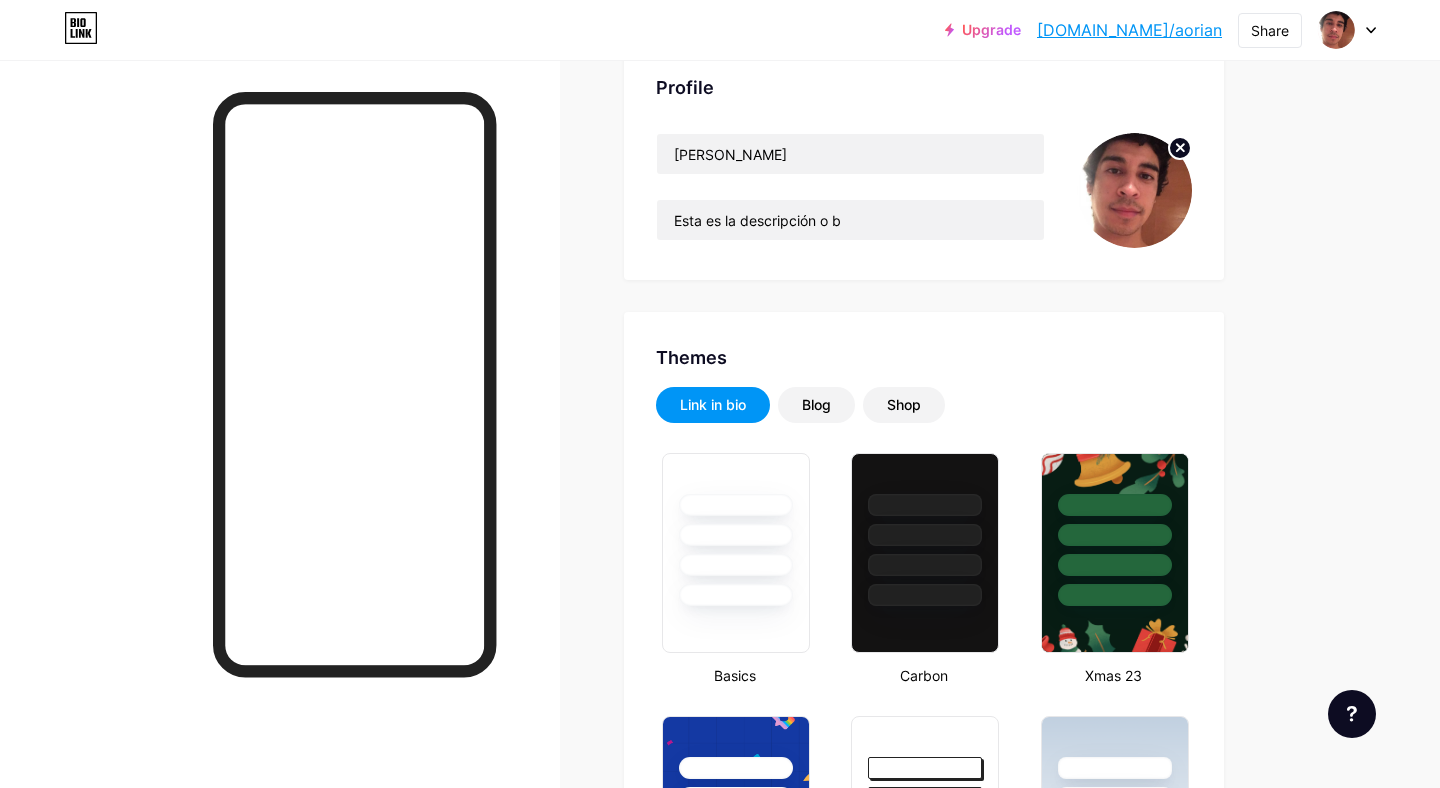 scroll, scrollTop: 0, scrollLeft: 0, axis: both 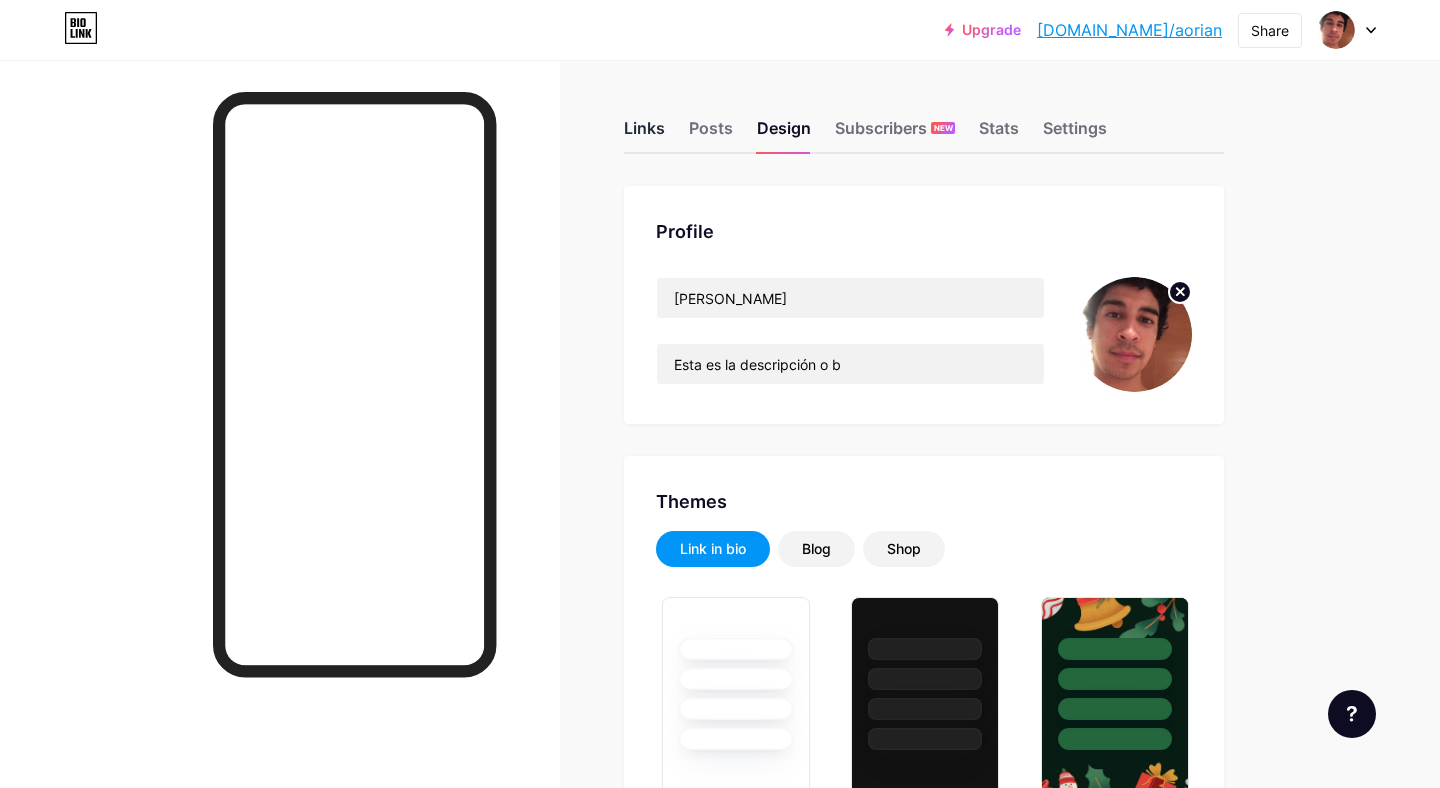 click on "Links" at bounding box center [644, 134] 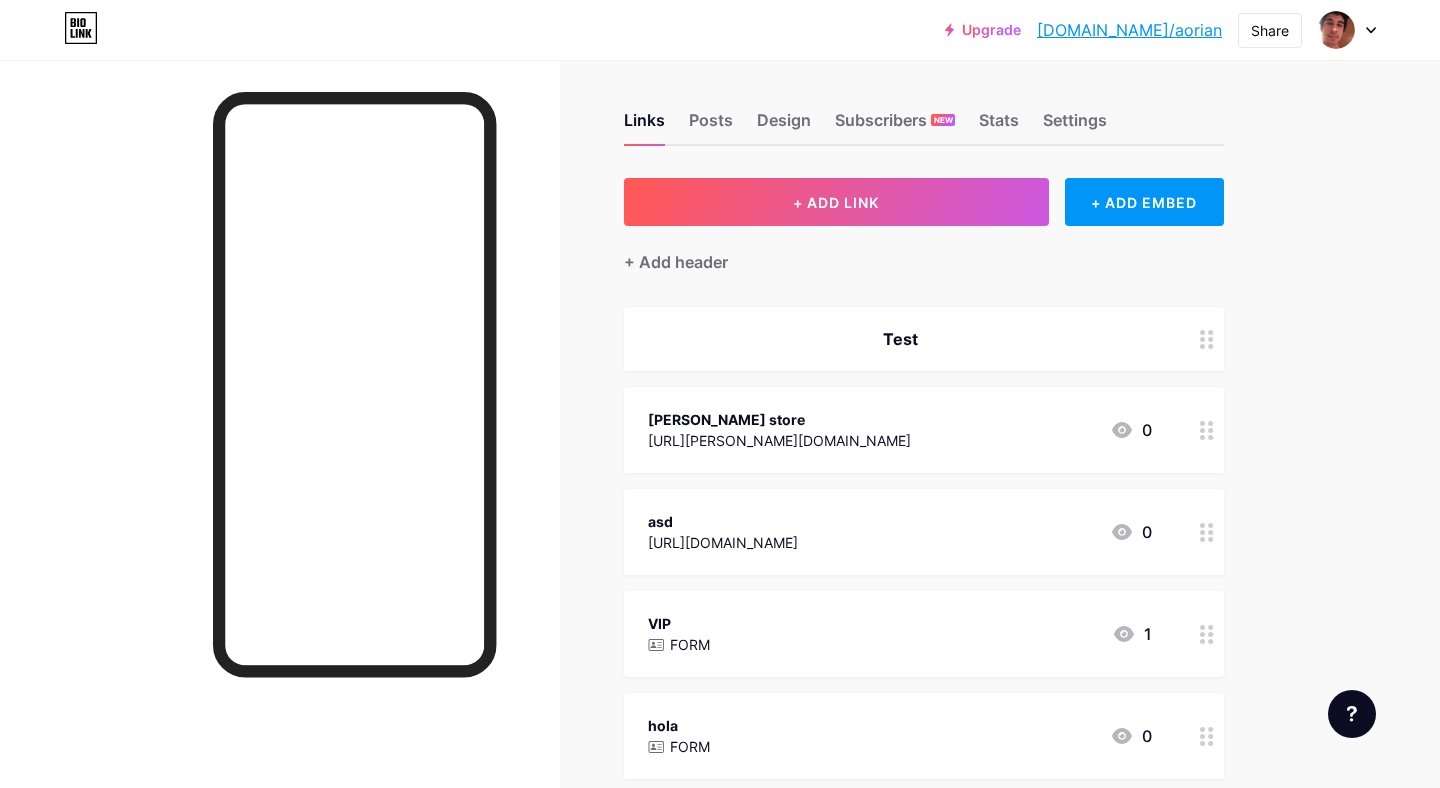 scroll, scrollTop: 15, scrollLeft: 0, axis: vertical 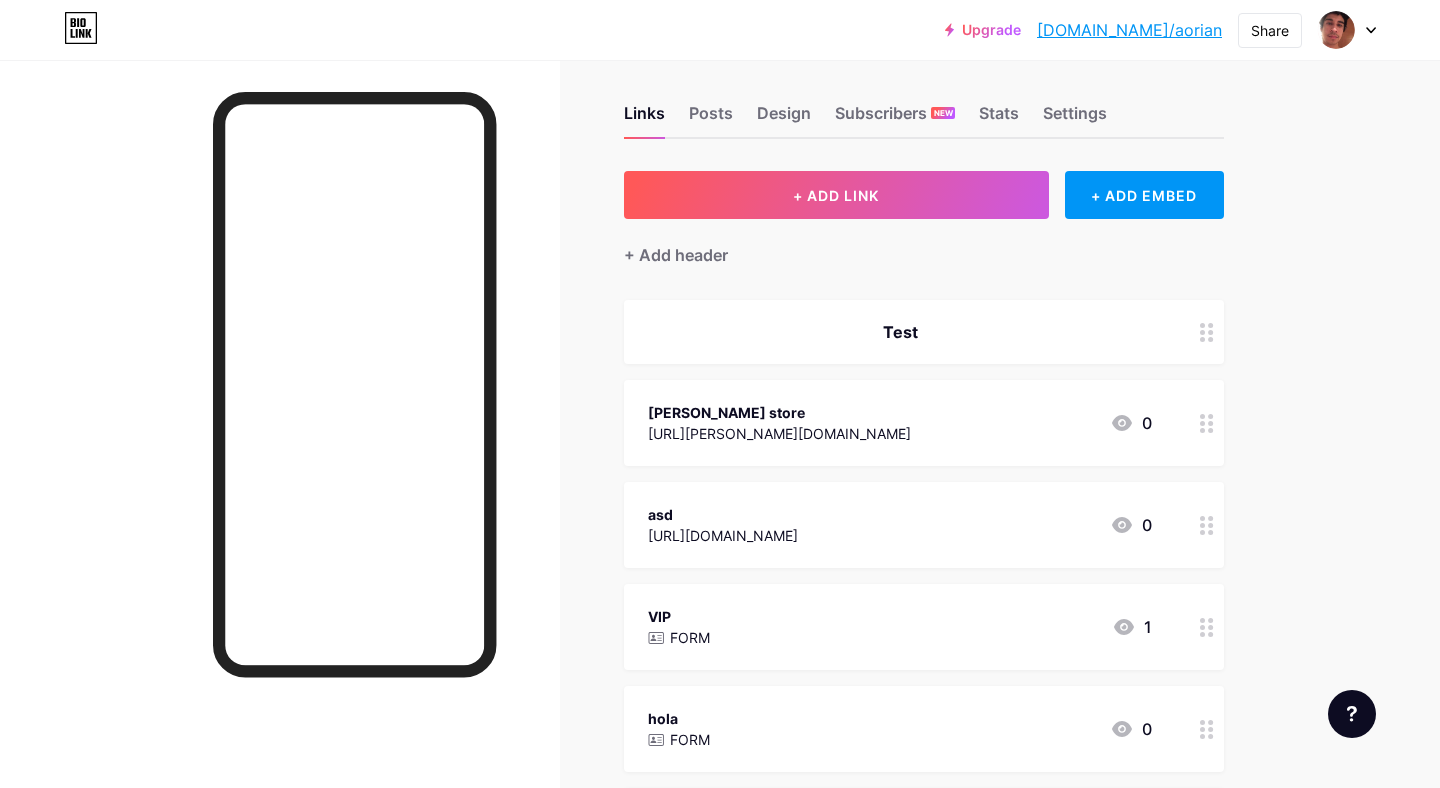 click 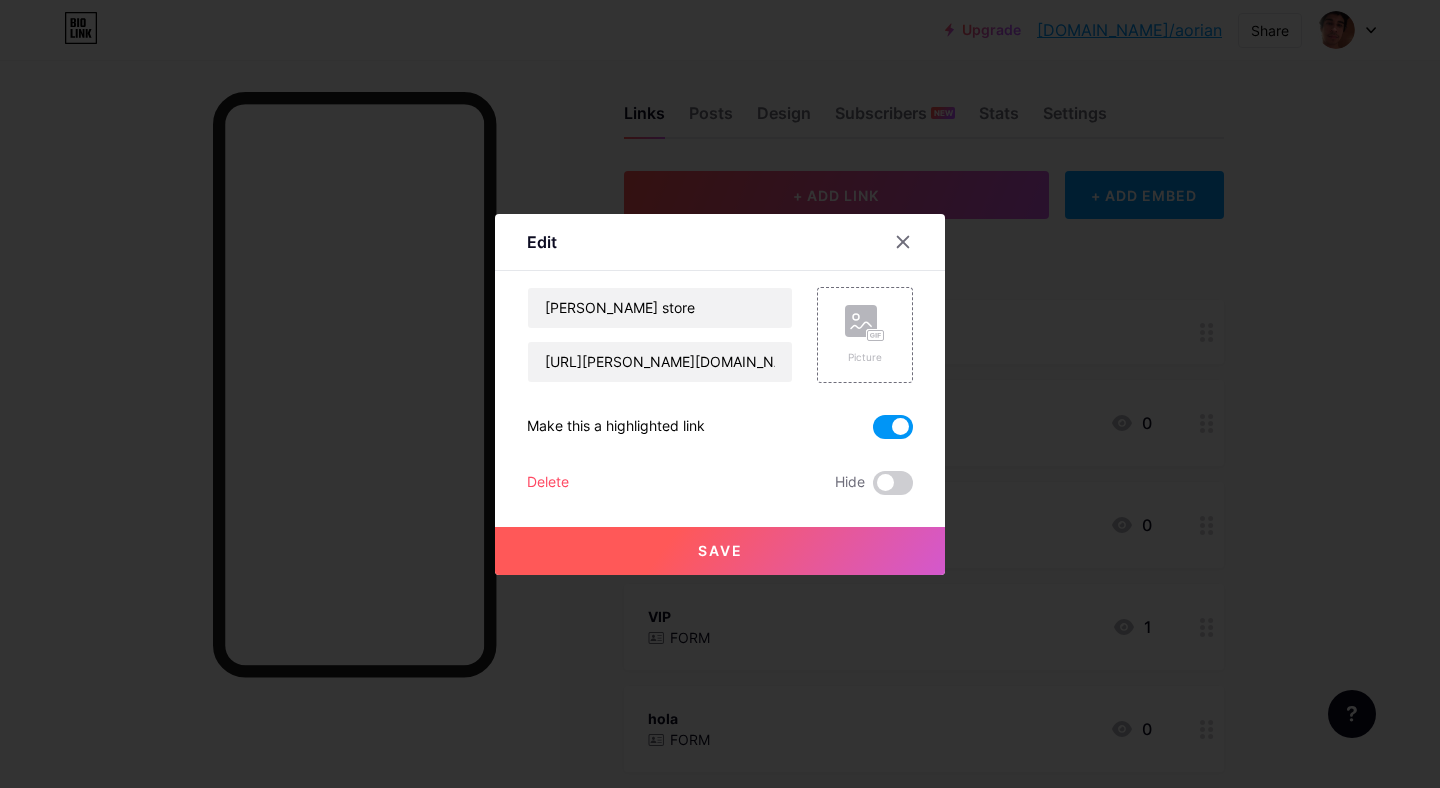 click at bounding box center (893, 427) 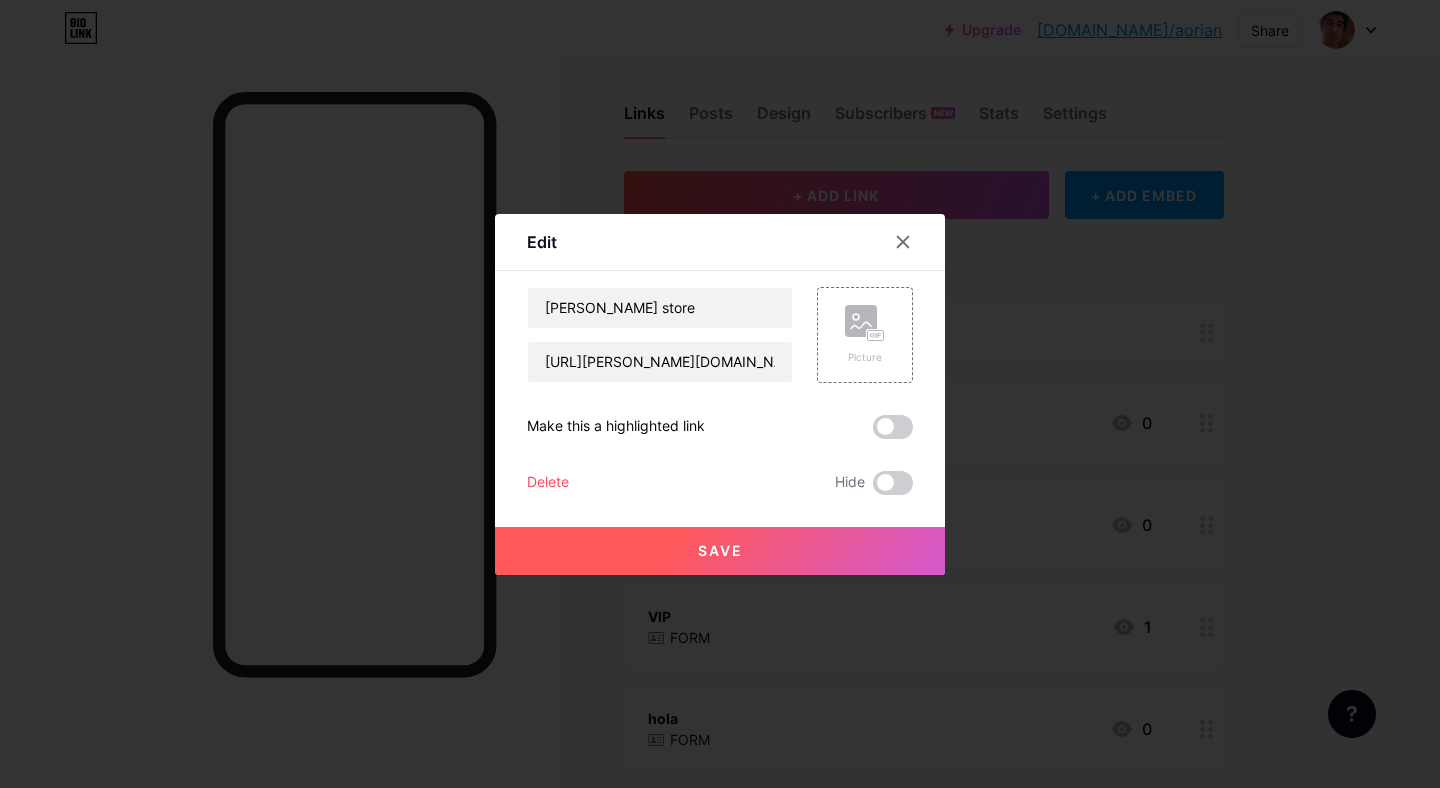 click on "Save" at bounding box center [720, 551] 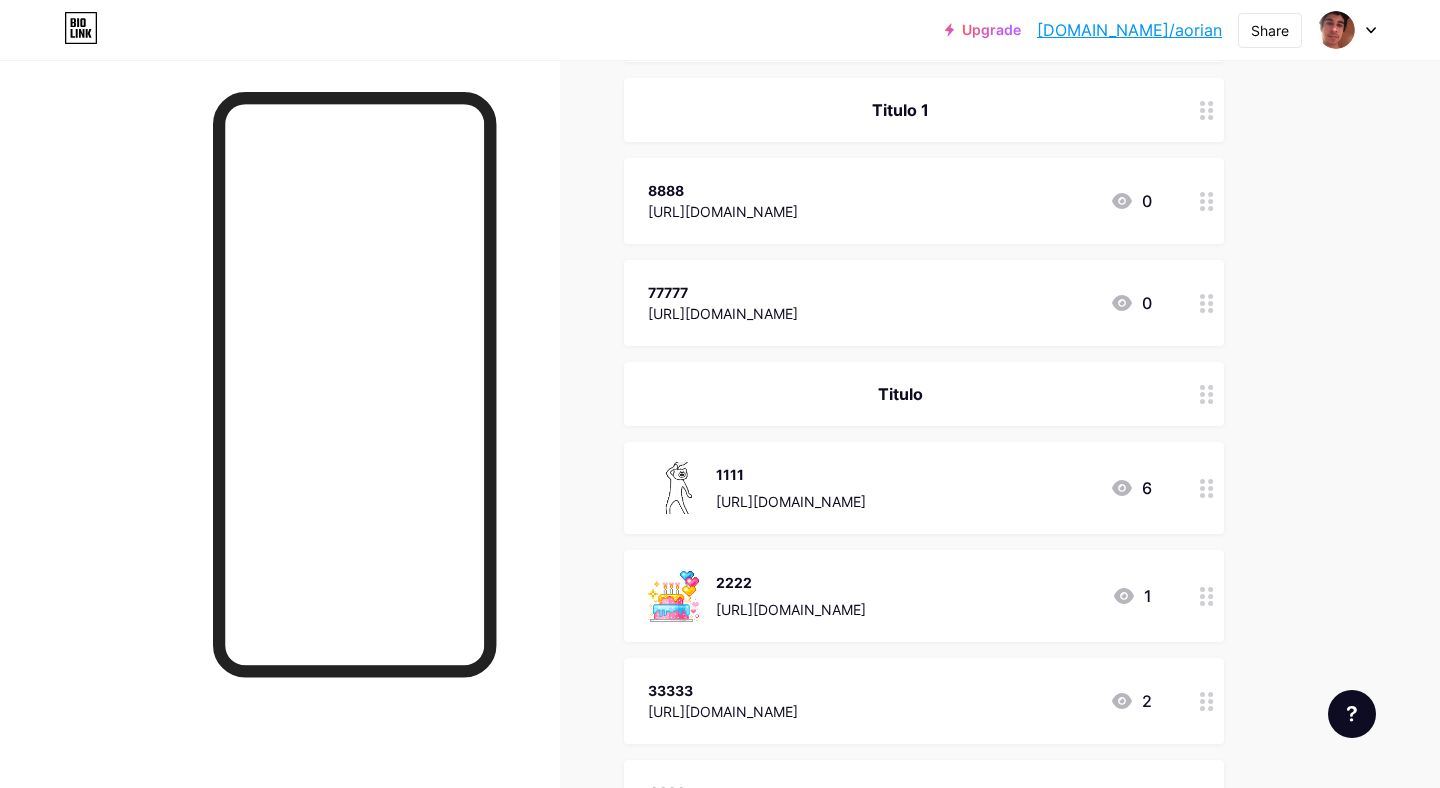 scroll, scrollTop: 937, scrollLeft: 0, axis: vertical 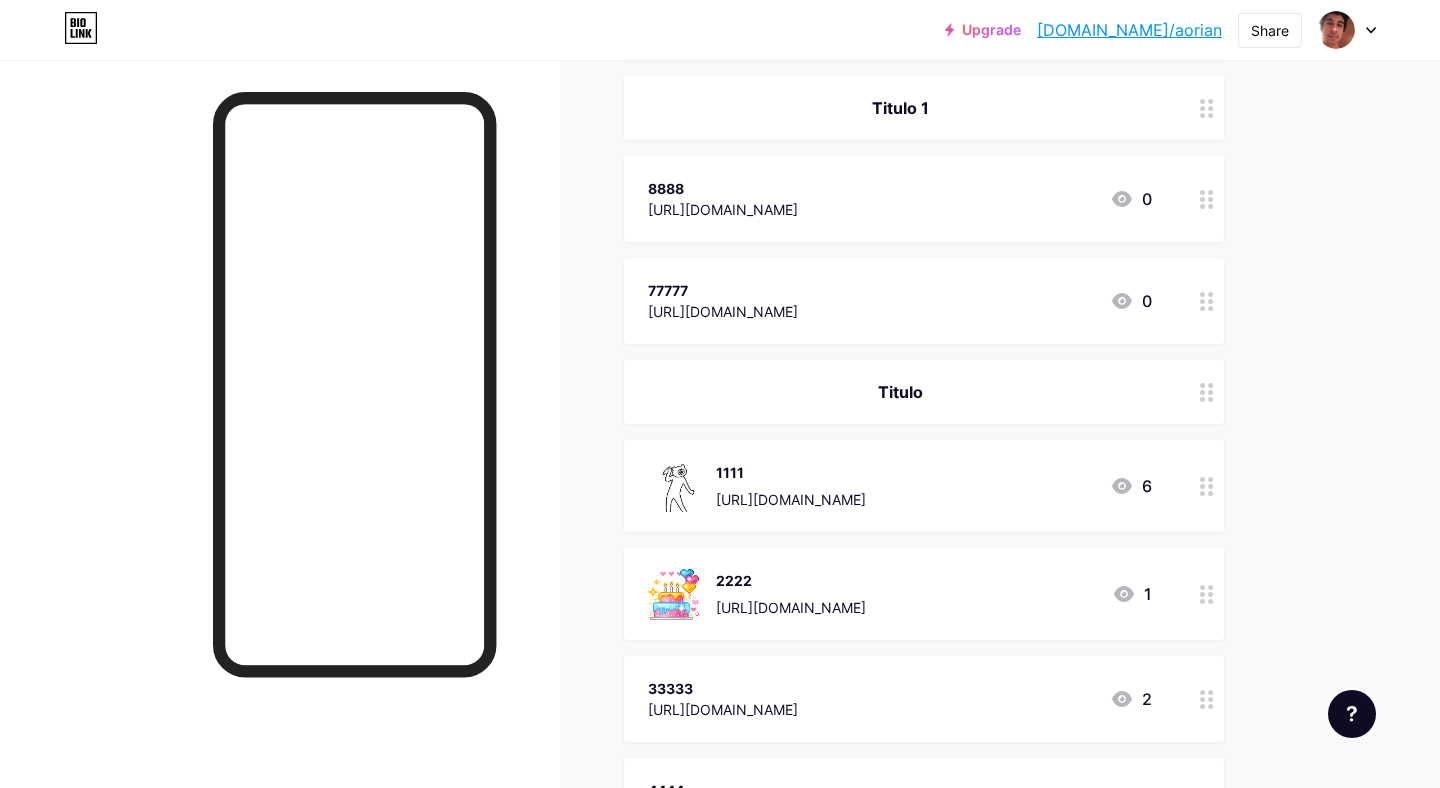 click on "1111
[URL][DOMAIN_NAME]
6" at bounding box center (900, 486) 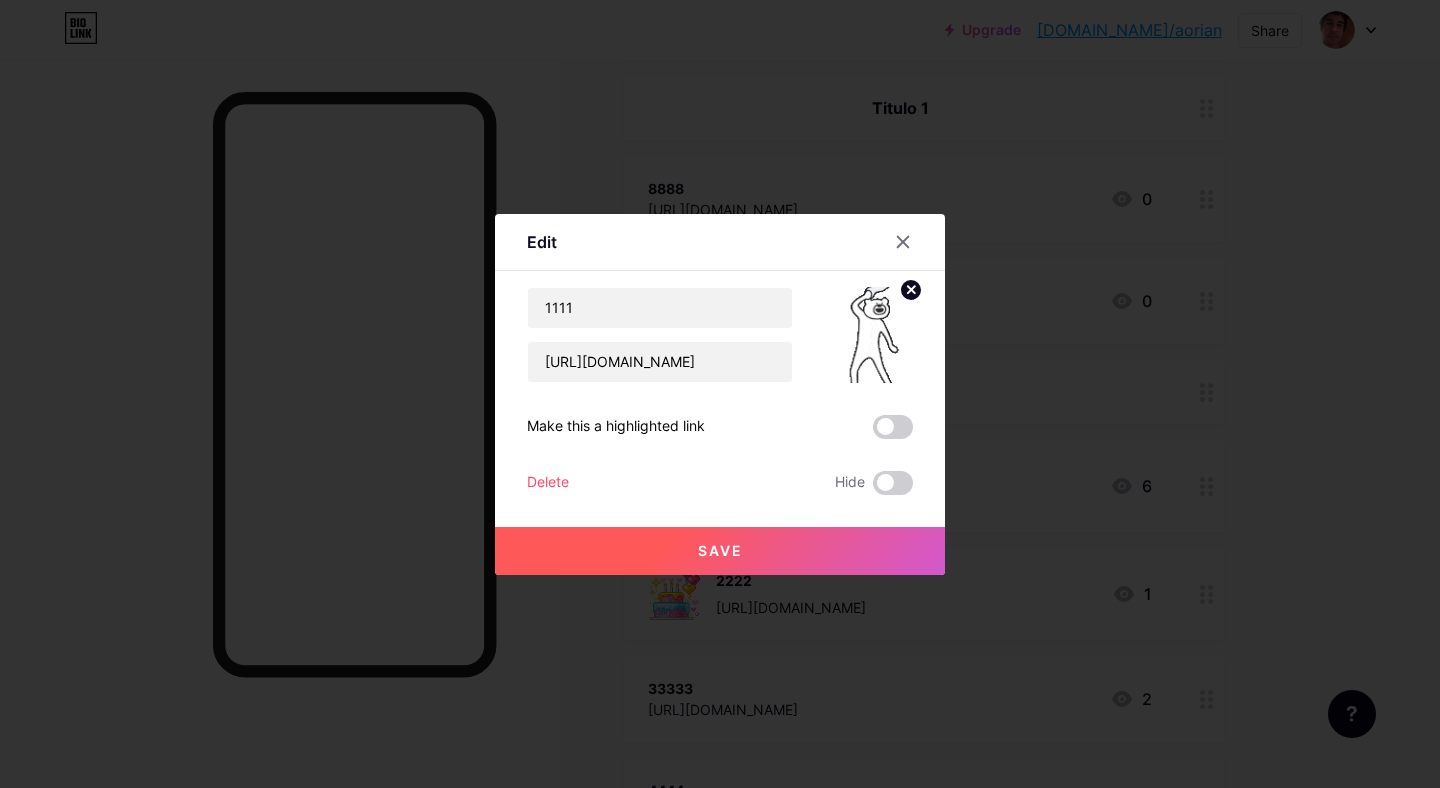 click 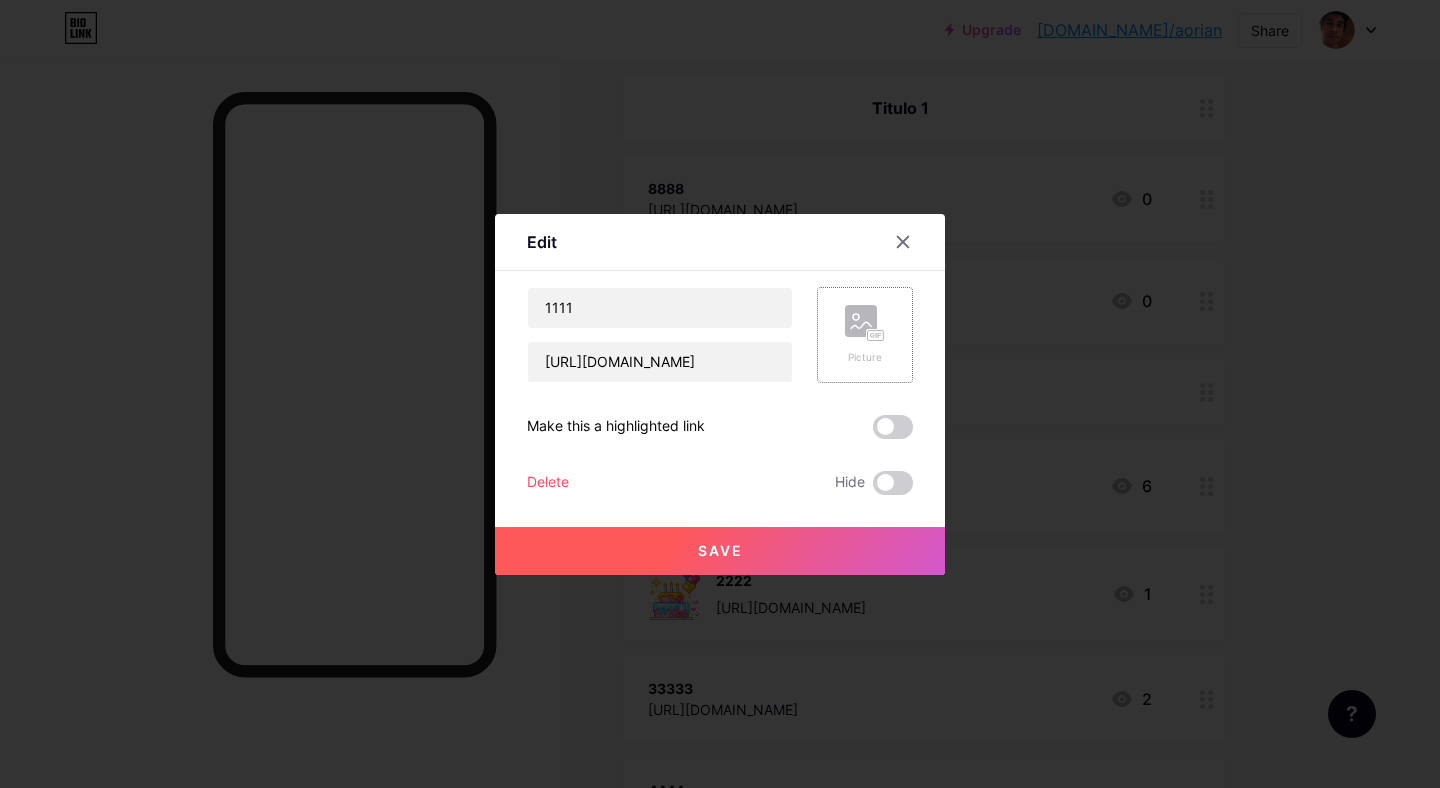 click on "Save" at bounding box center [720, 551] 